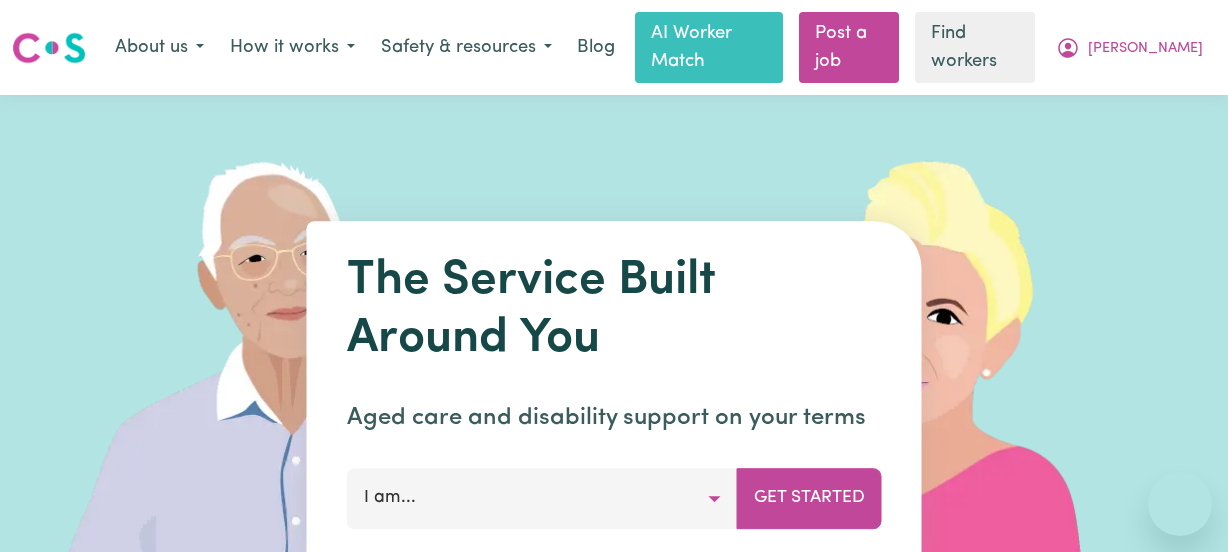 scroll, scrollTop: 0, scrollLeft: 0, axis: both 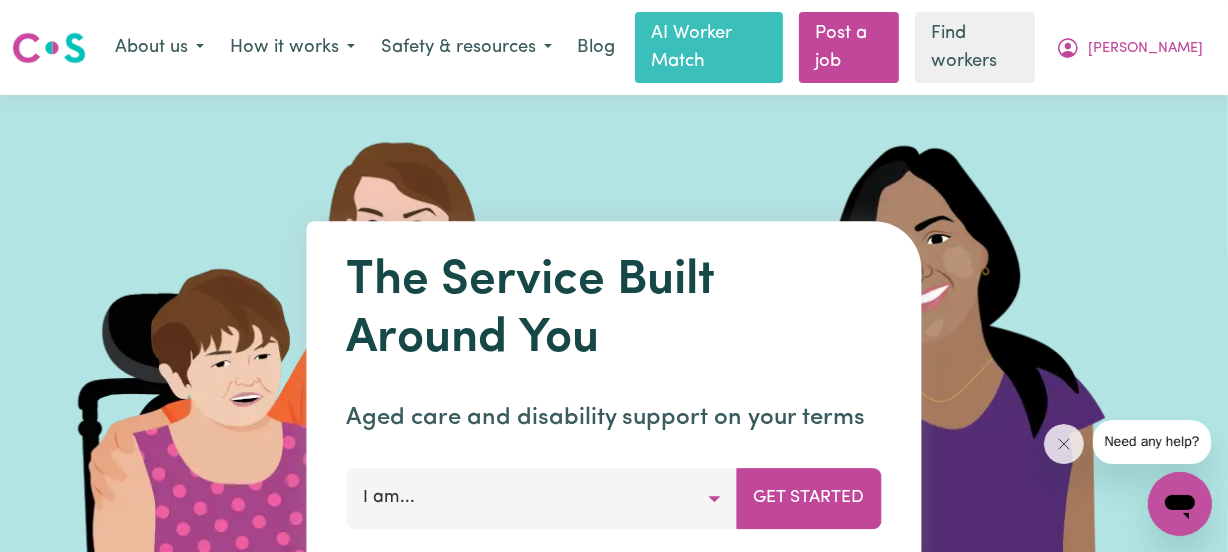 click at bounding box center (298, 395) 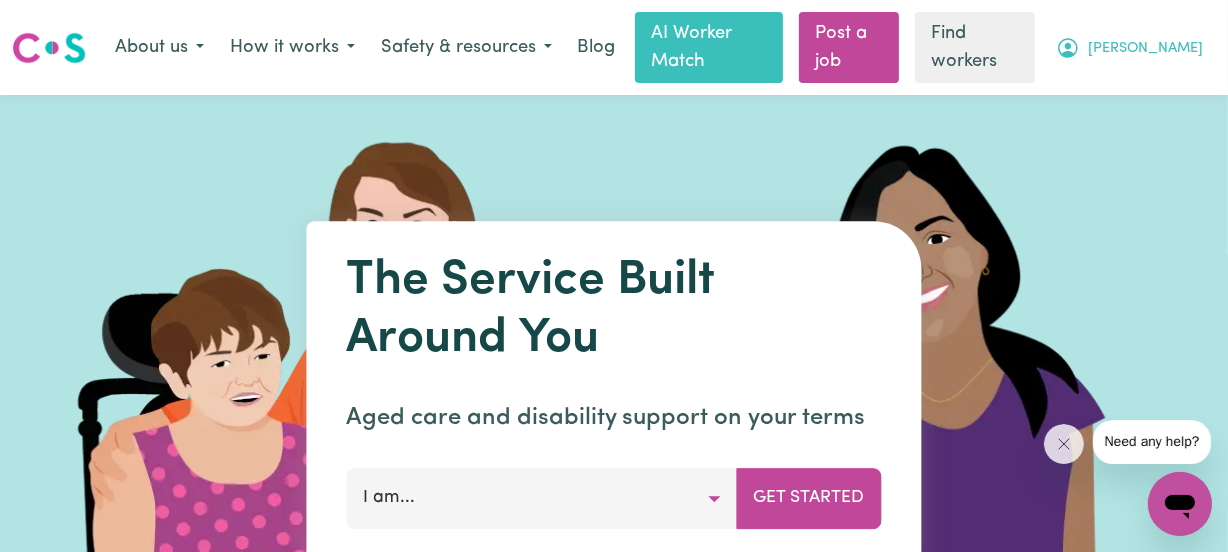 click on "[PERSON_NAME]" at bounding box center [1129, 48] 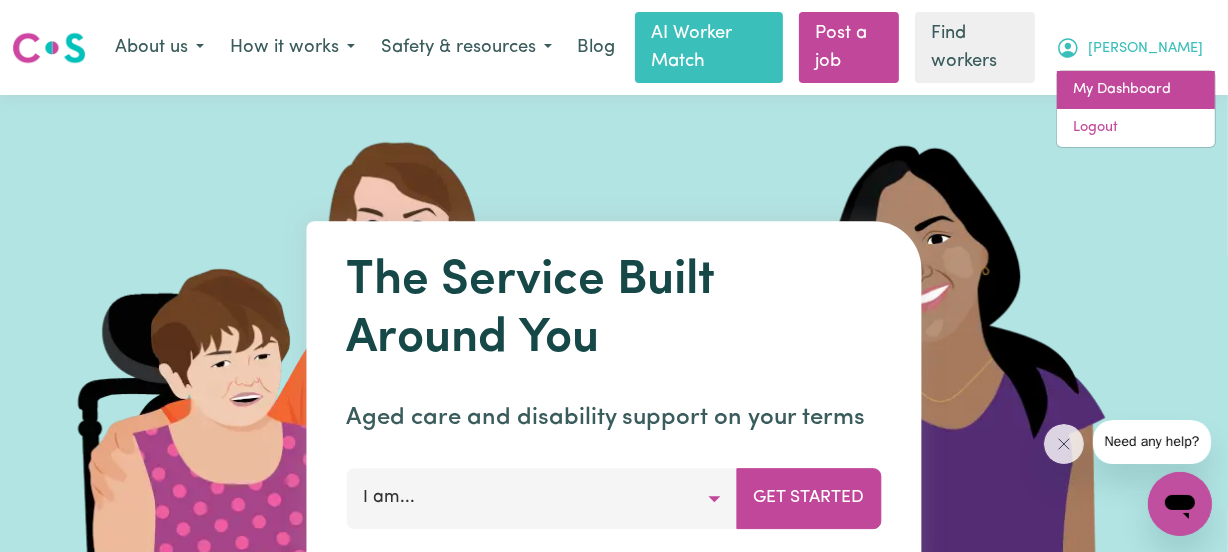 click on "My Dashboard" at bounding box center (1136, 90) 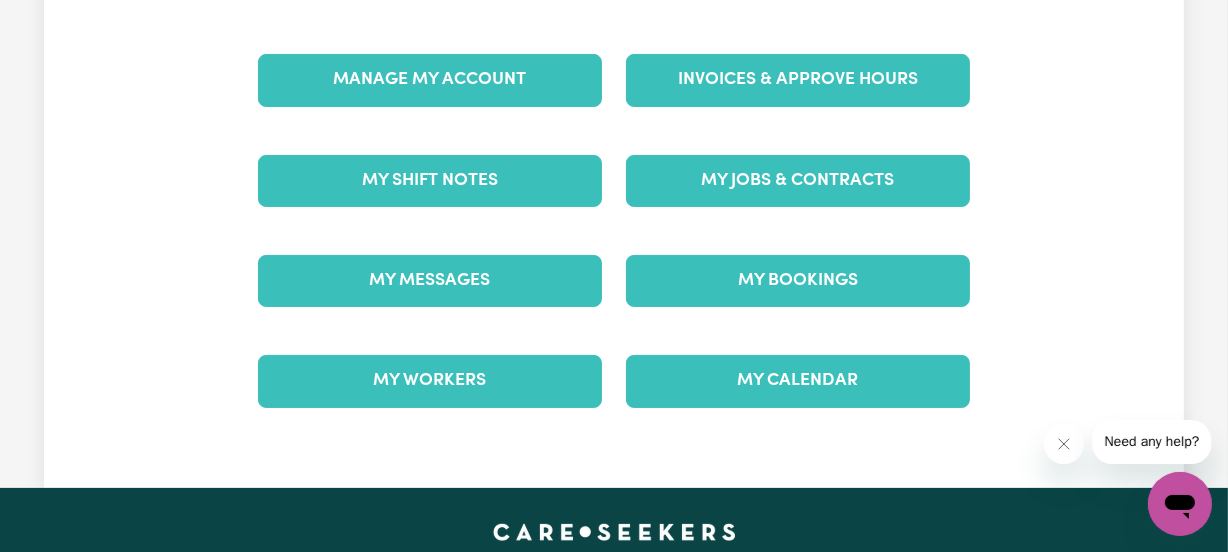 scroll, scrollTop: 260, scrollLeft: 0, axis: vertical 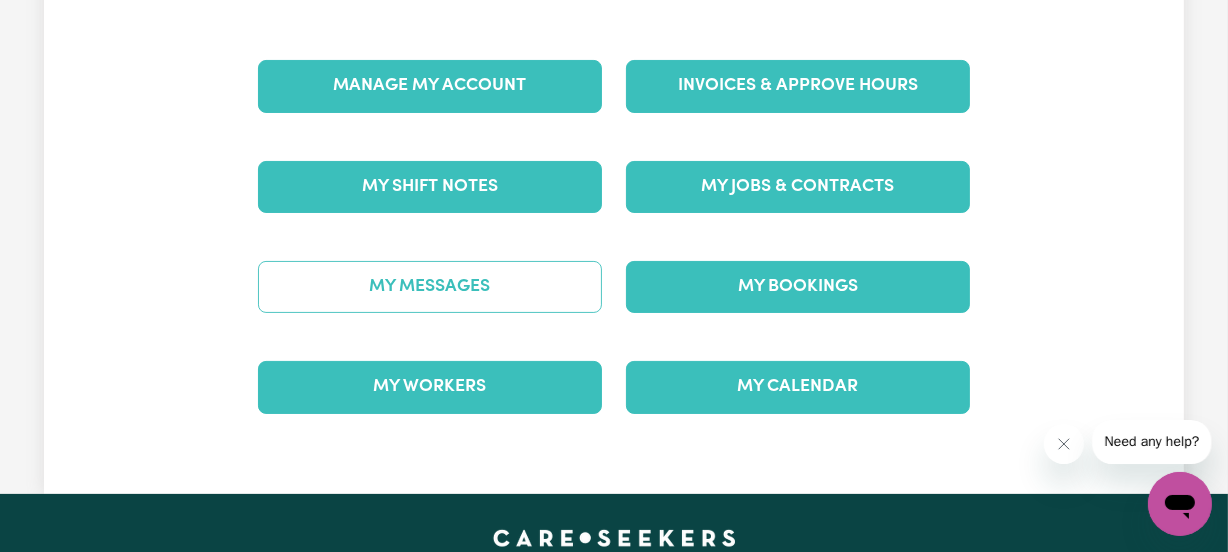 click on "My Messages" at bounding box center [430, 287] 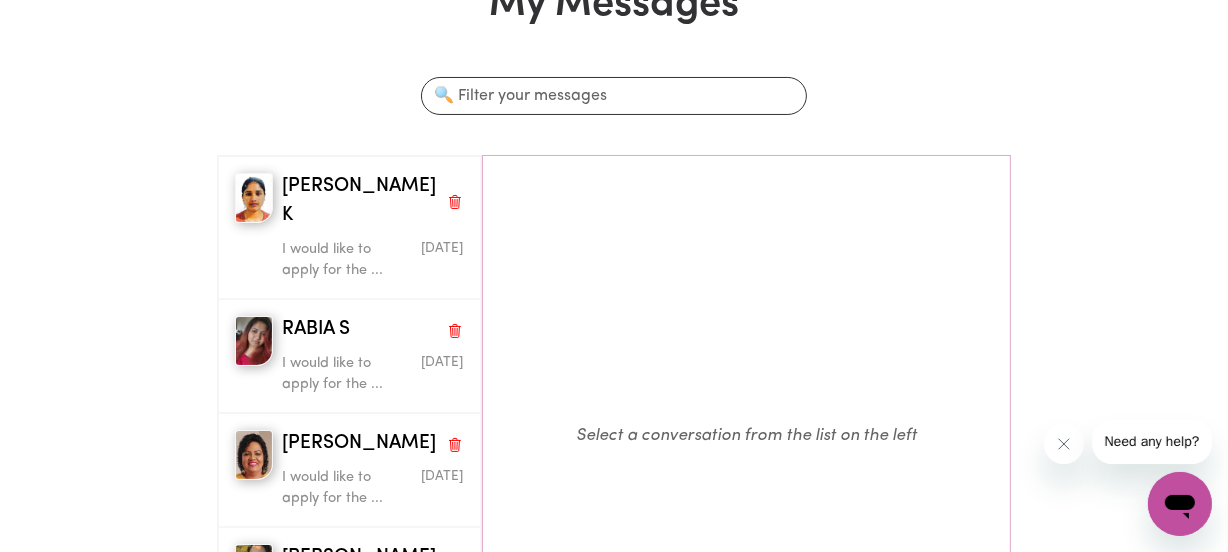 scroll, scrollTop: 170, scrollLeft: 0, axis: vertical 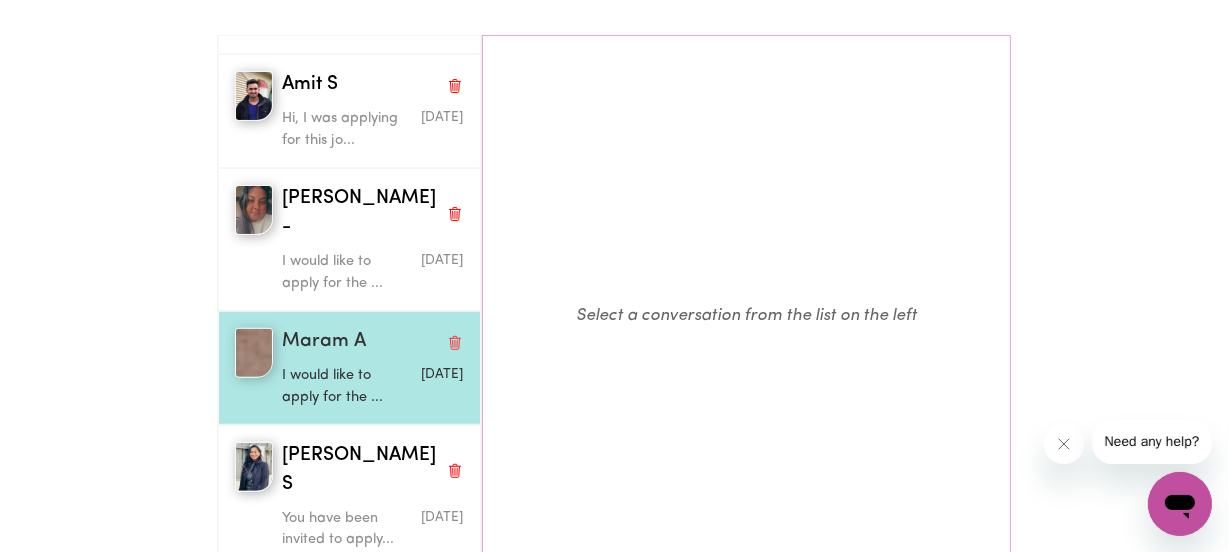click on "Maram A" at bounding box center [324, 342] 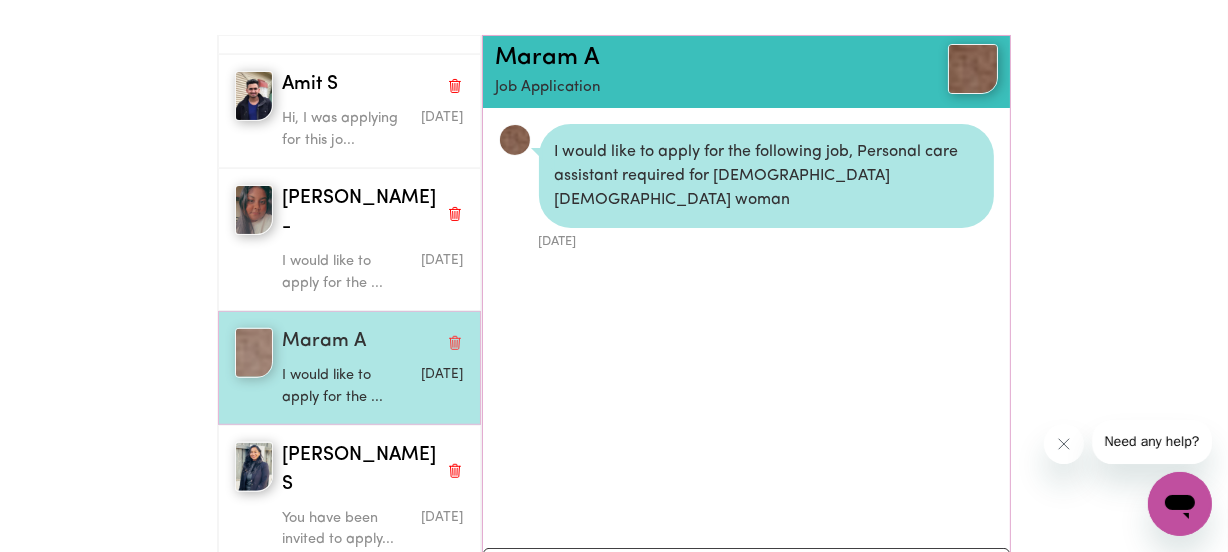scroll, scrollTop: 10, scrollLeft: 0, axis: vertical 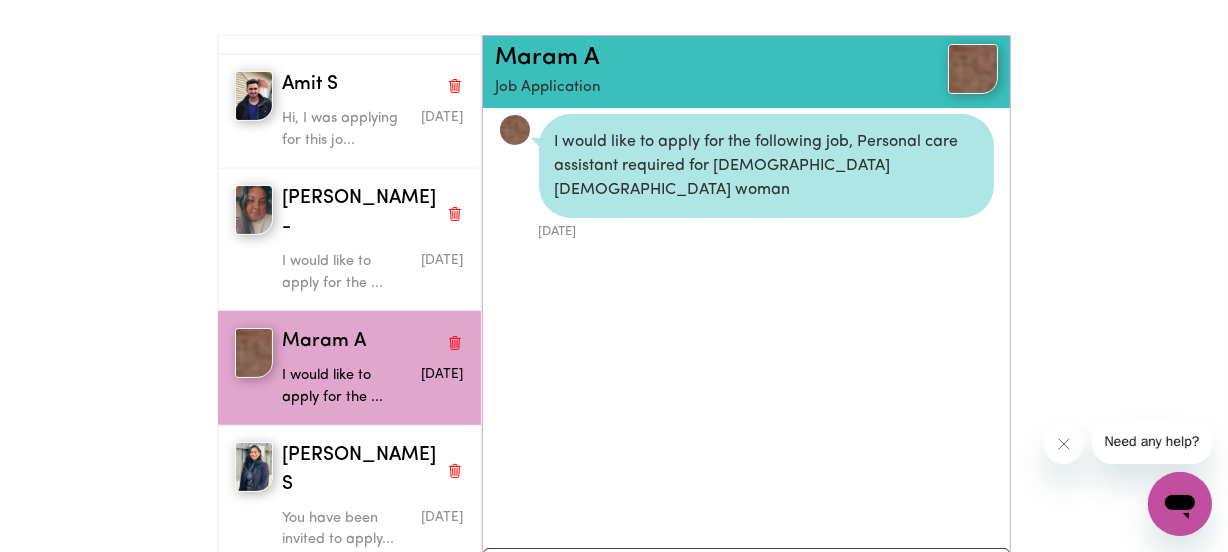 click at bounding box center (515, 130) 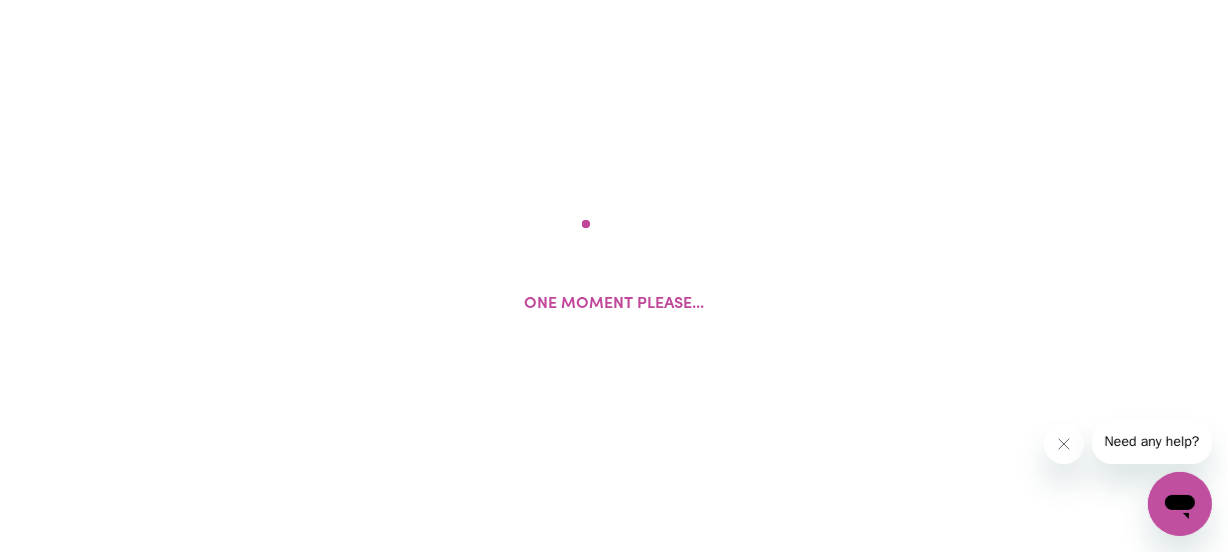 scroll, scrollTop: 0, scrollLeft: 0, axis: both 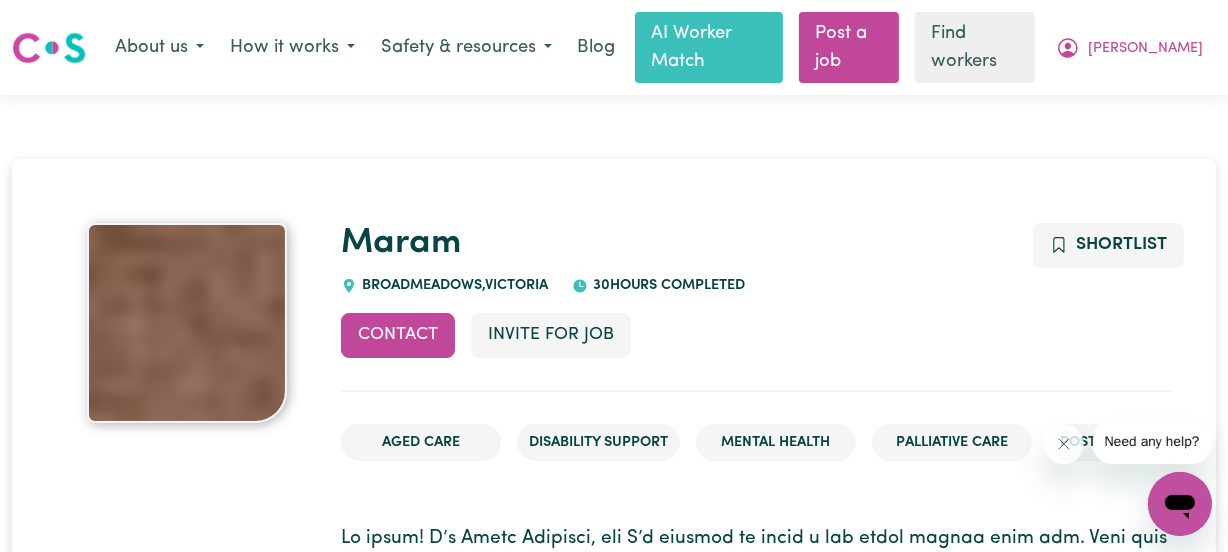 click at bounding box center (187, 323) 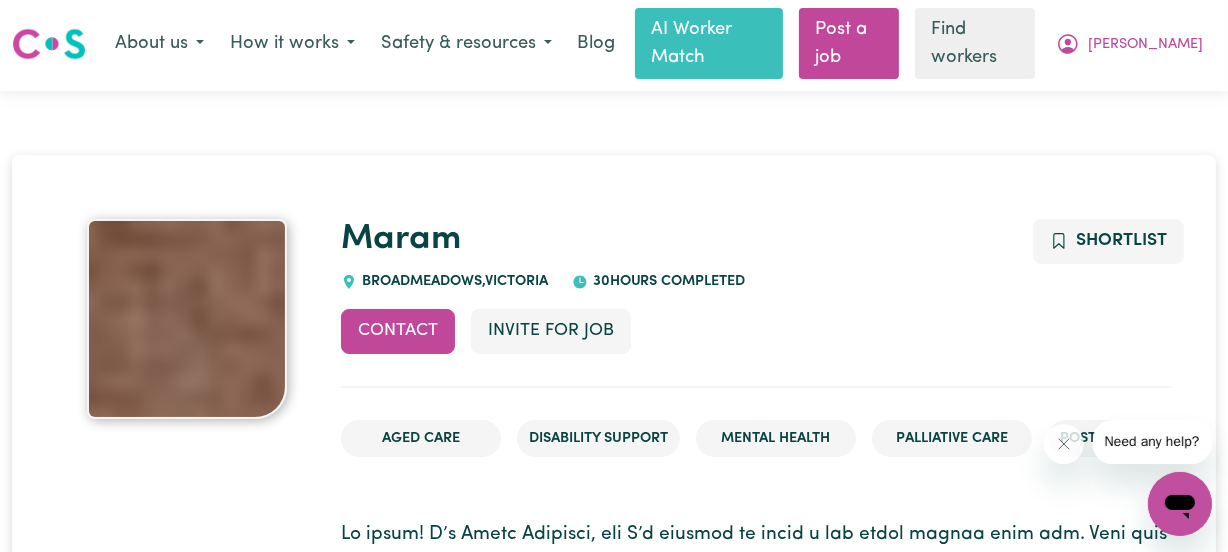 scroll, scrollTop: 0, scrollLeft: 0, axis: both 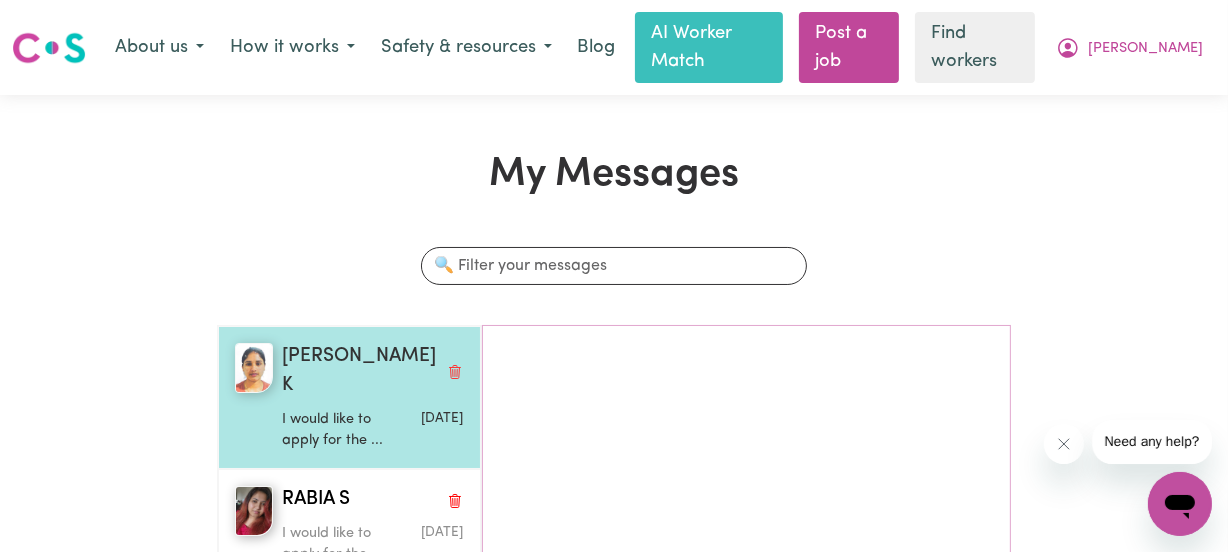 click on "[PERSON_NAME] K" at bounding box center (359, 372) 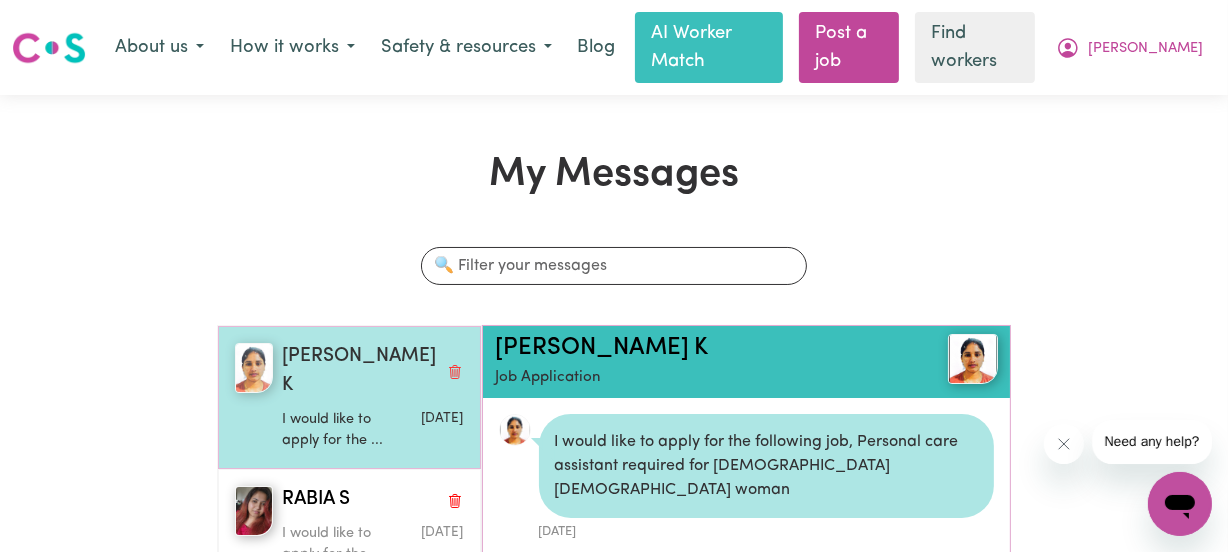 scroll, scrollTop: 10, scrollLeft: 0, axis: vertical 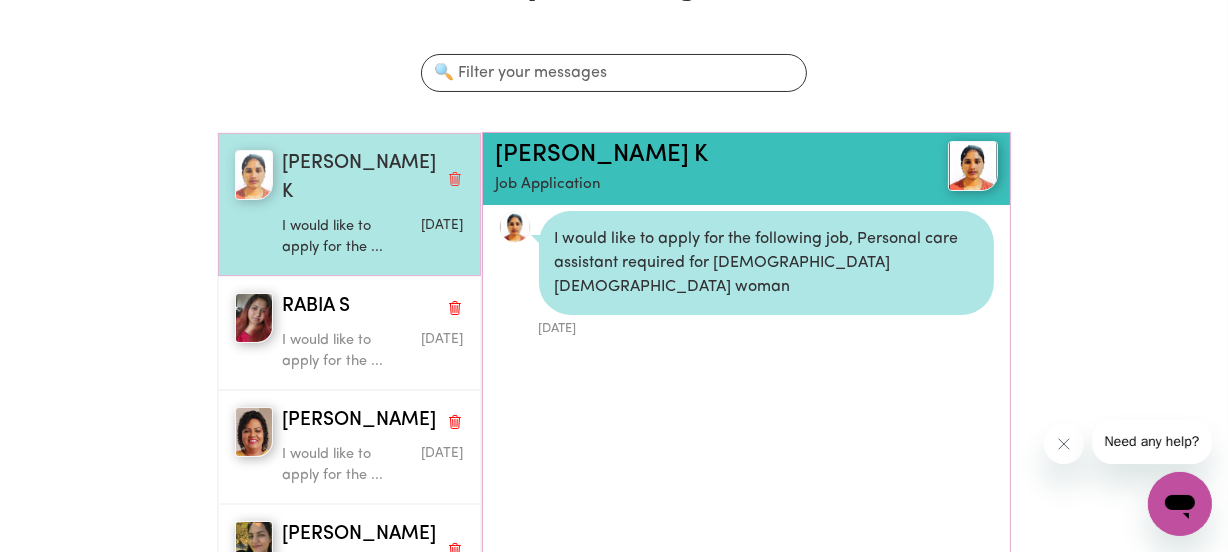 click on "[PERSON_NAME] K" at bounding box center (359, 179) 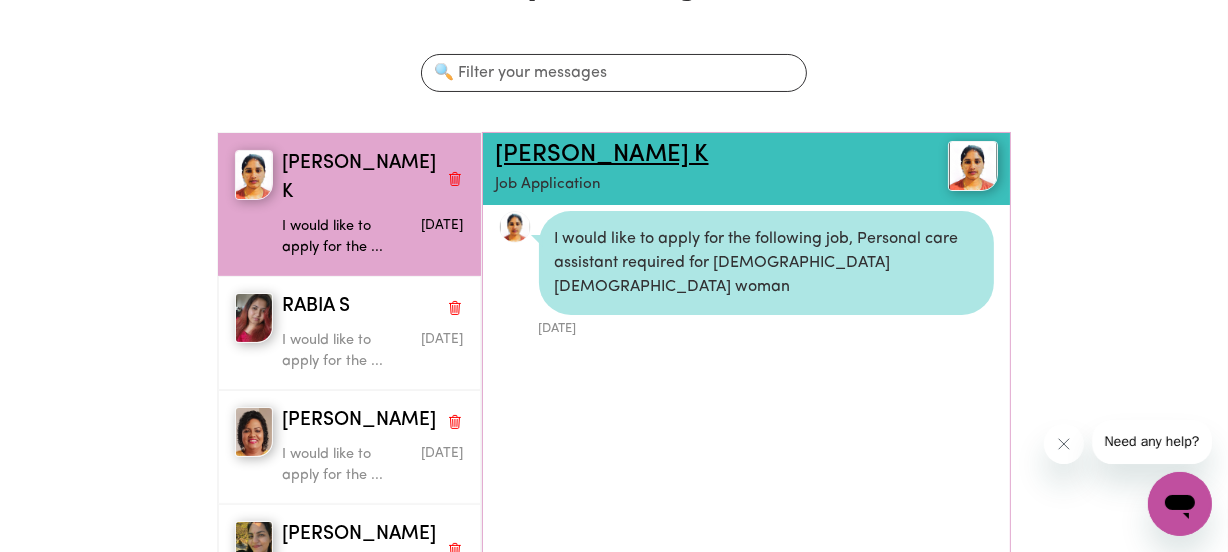 click on "[PERSON_NAME] K" at bounding box center (602, 155) 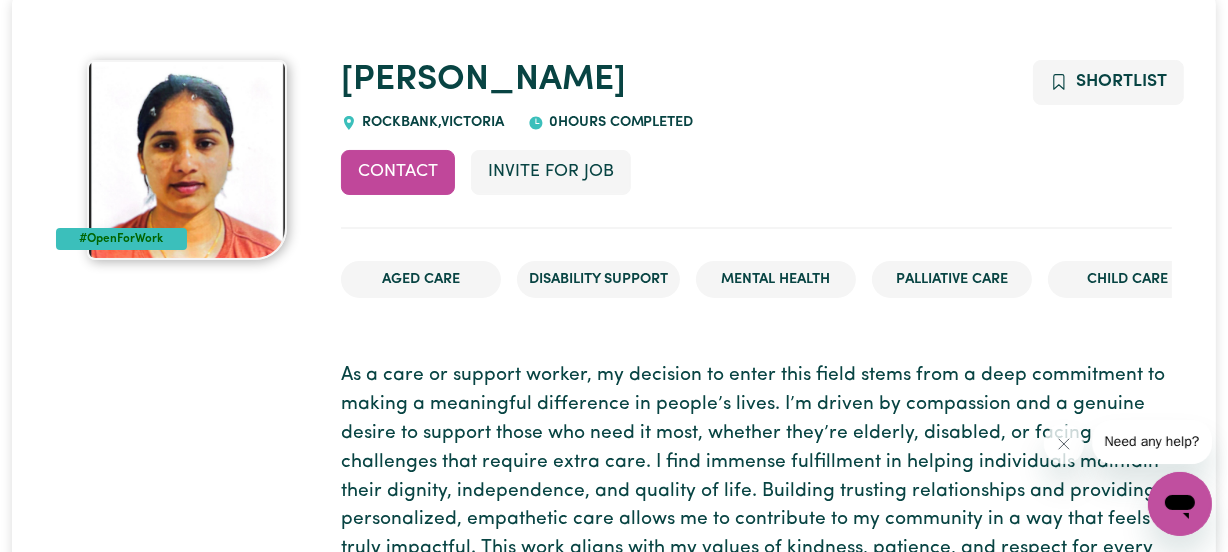 scroll, scrollTop: 0, scrollLeft: 0, axis: both 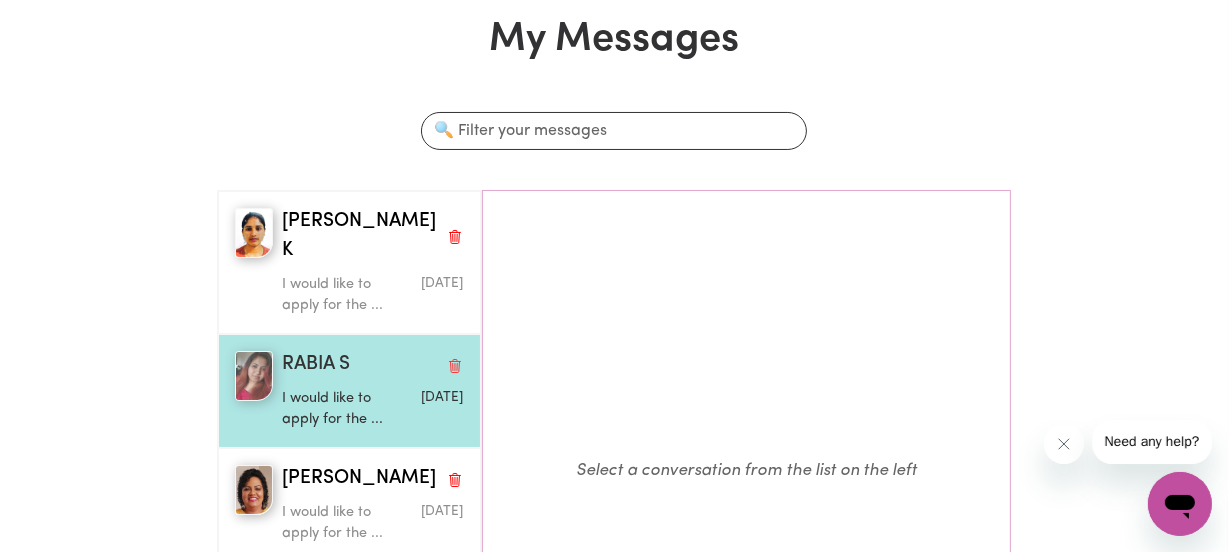 click on "RABIA S" at bounding box center (316, 365) 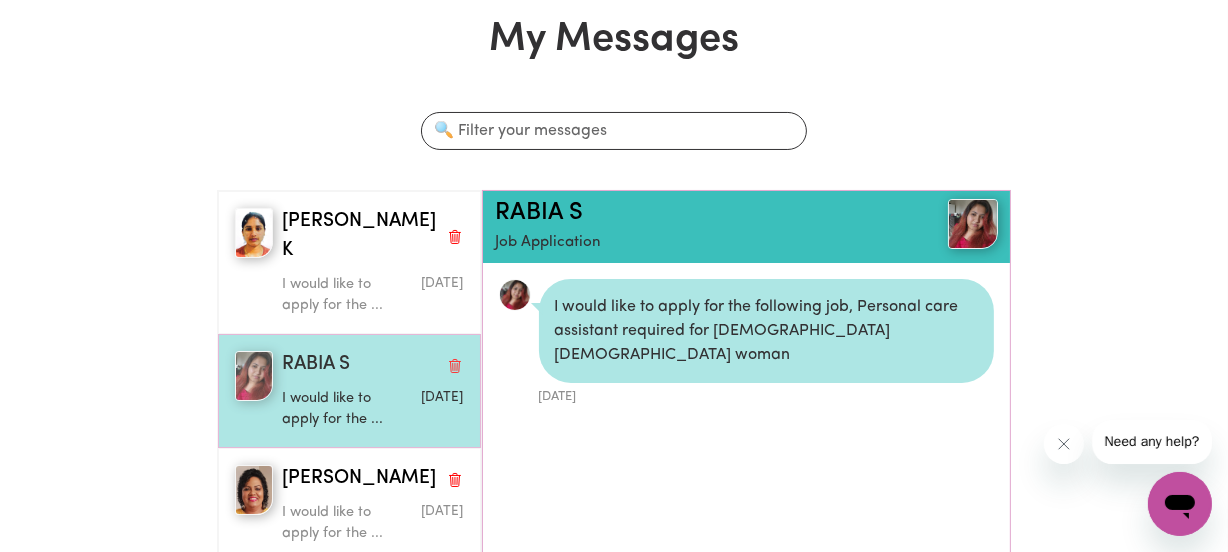 scroll, scrollTop: 10, scrollLeft: 0, axis: vertical 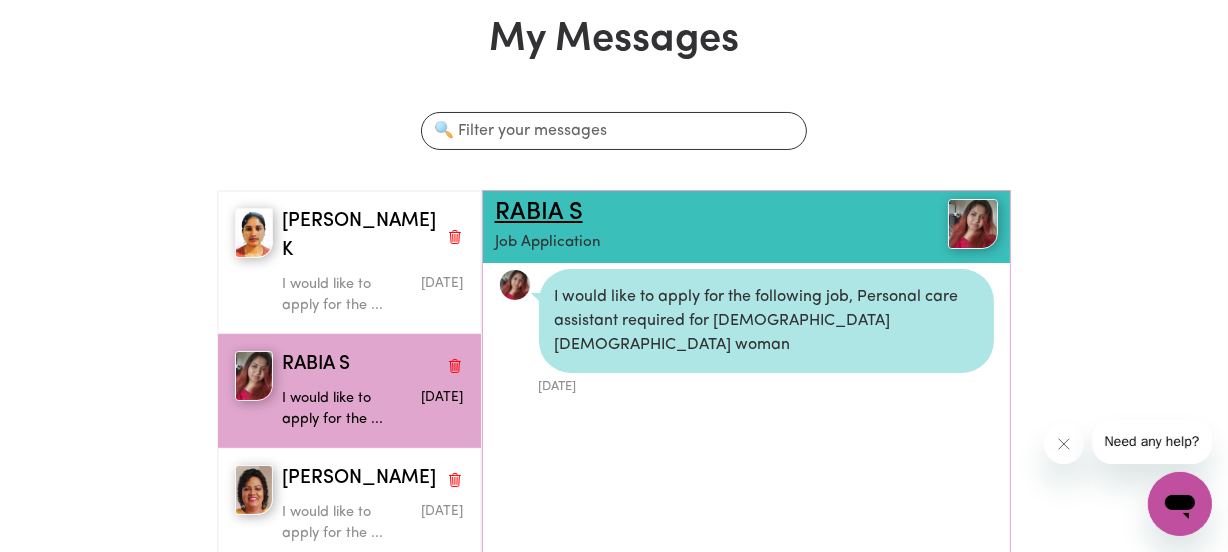 click on "RABIA S" at bounding box center [539, 213] 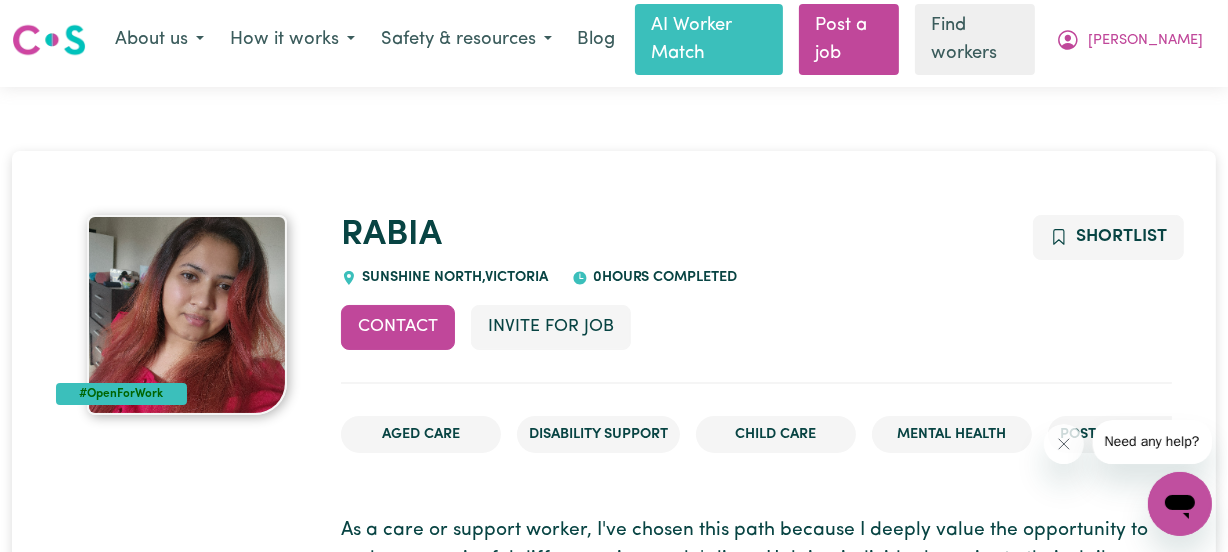 scroll, scrollTop: 0, scrollLeft: 0, axis: both 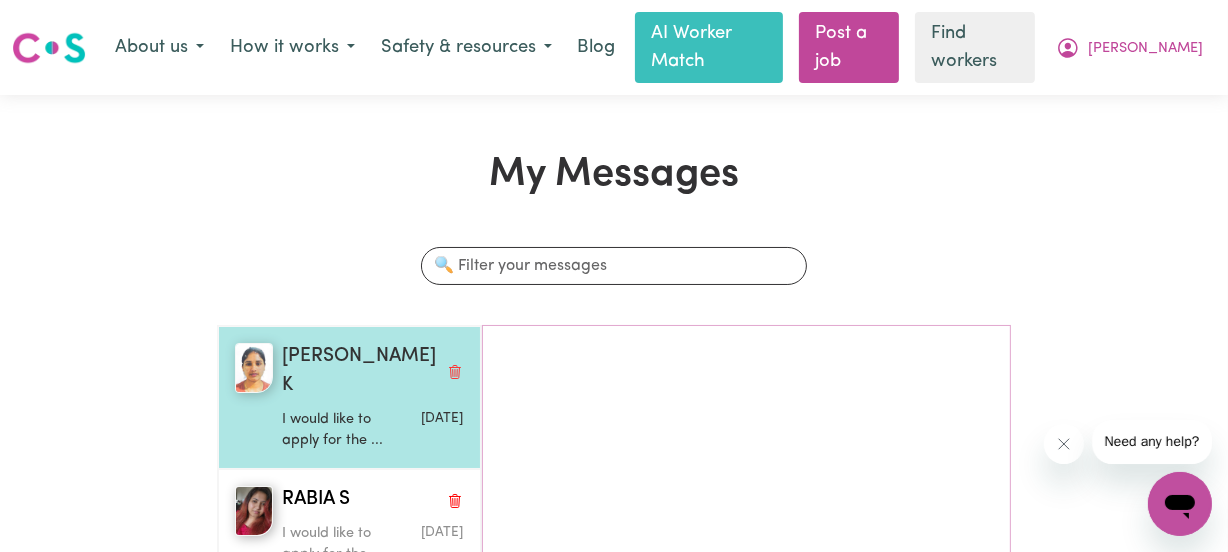 click on "[PERSON_NAME] K" at bounding box center [359, 372] 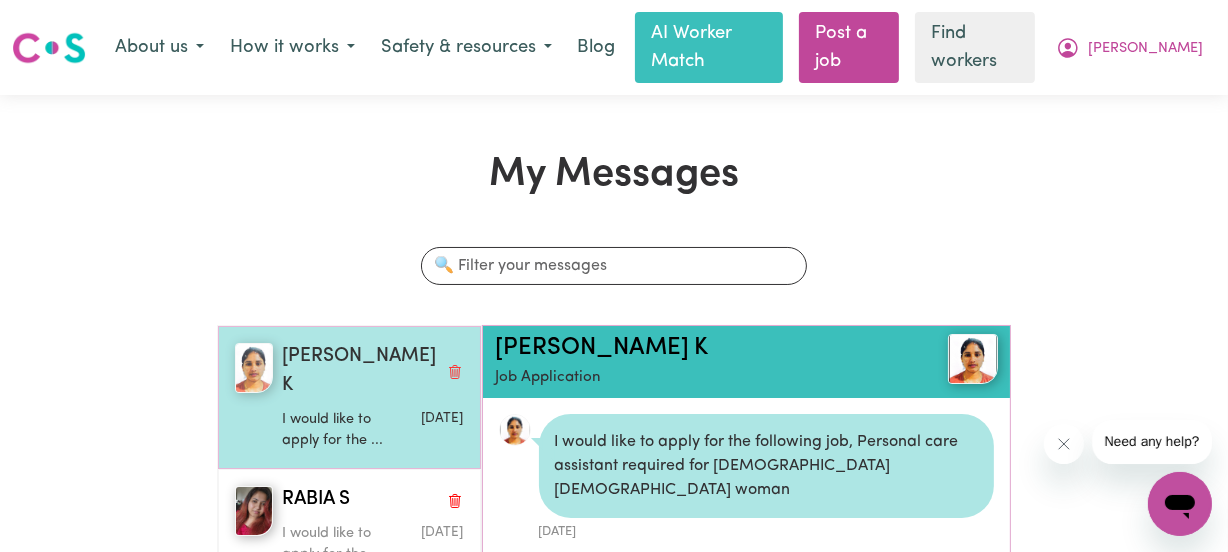 scroll, scrollTop: 10, scrollLeft: 0, axis: vertical 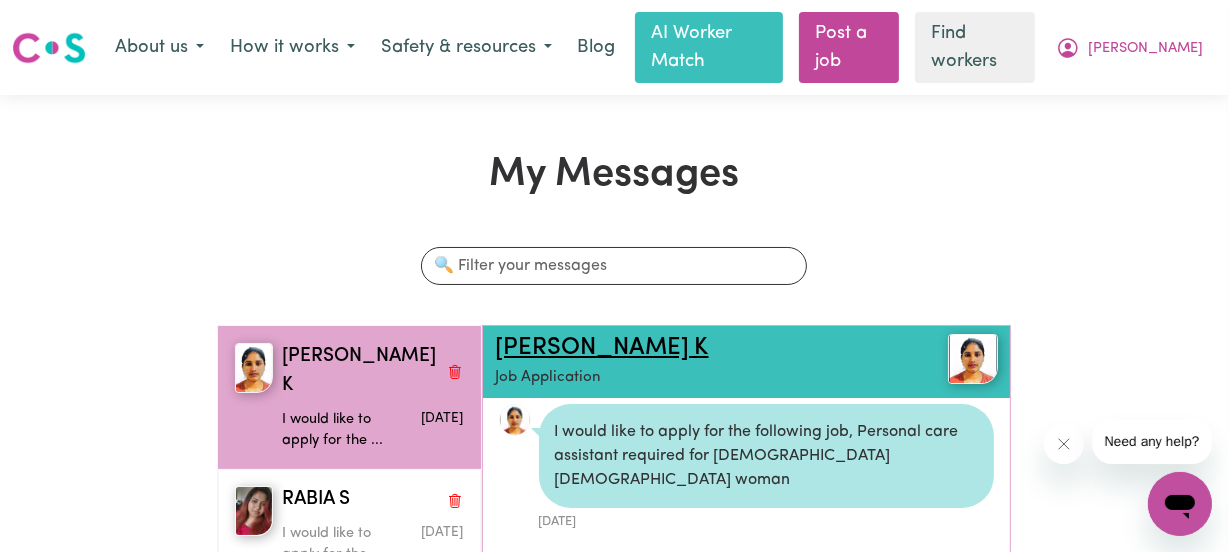 click on "[PERSON_NAME] K" at bounding box center (602, 348) 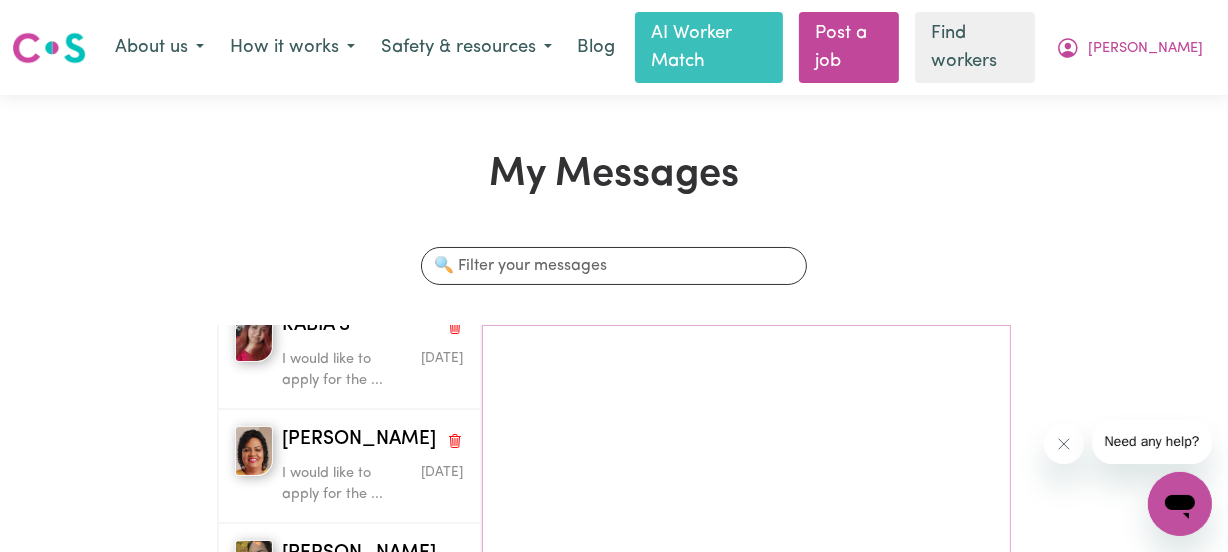 scroll, scrollTop: 175, scrollLeft: 0, axis: vertical 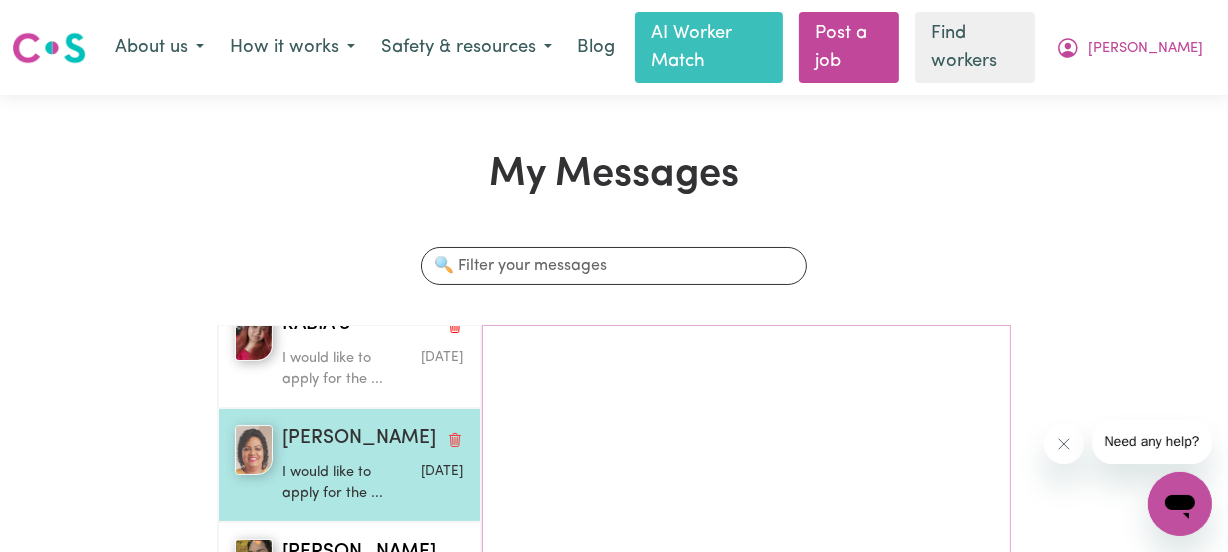 click on "[PERSON_NAME]" at bounding box center (359, 439) 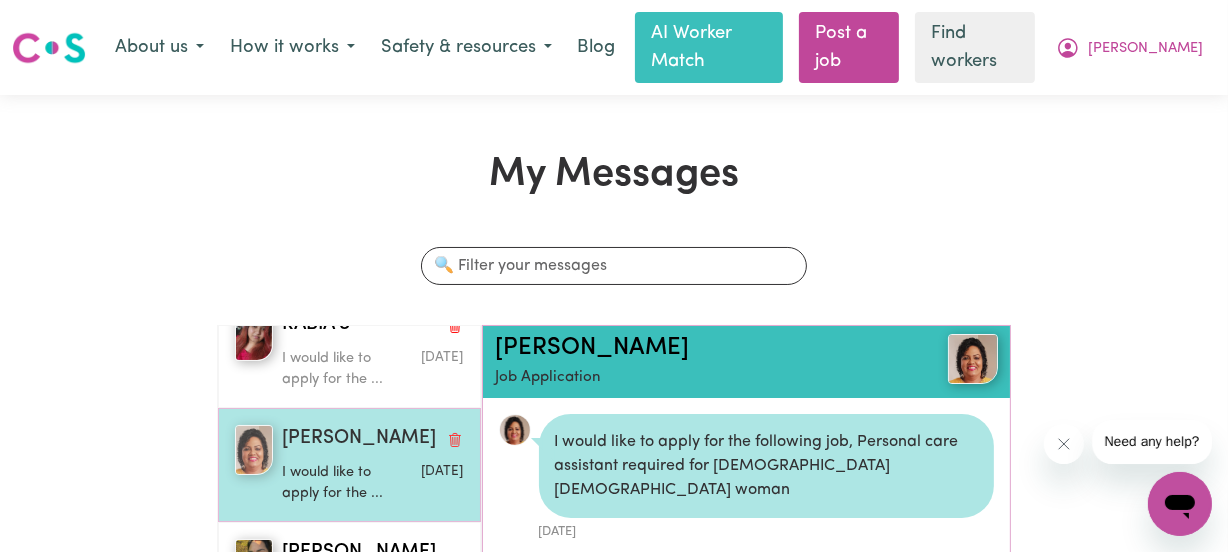 scroll, scrollTop: 10, scrollLeft: 0, axis: vertical 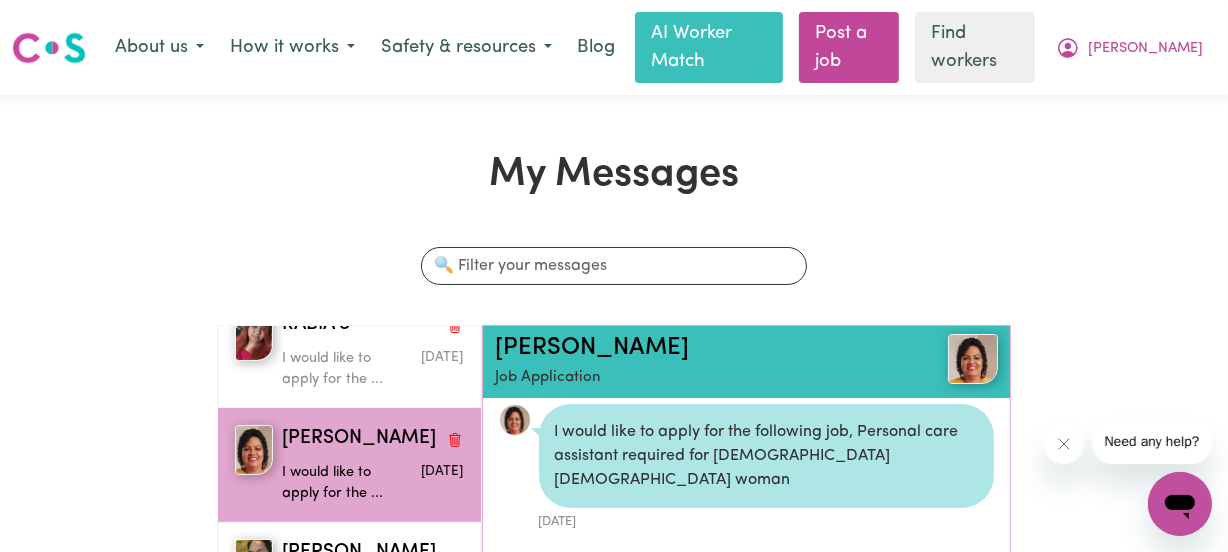 click on "I would like to apply for the following job, Personal care assistant required for [DEMOGRAPHIC_DATA] [DEMOGRAPHIC_DATA] woman [DATE]" at bounding box center [747, 467] 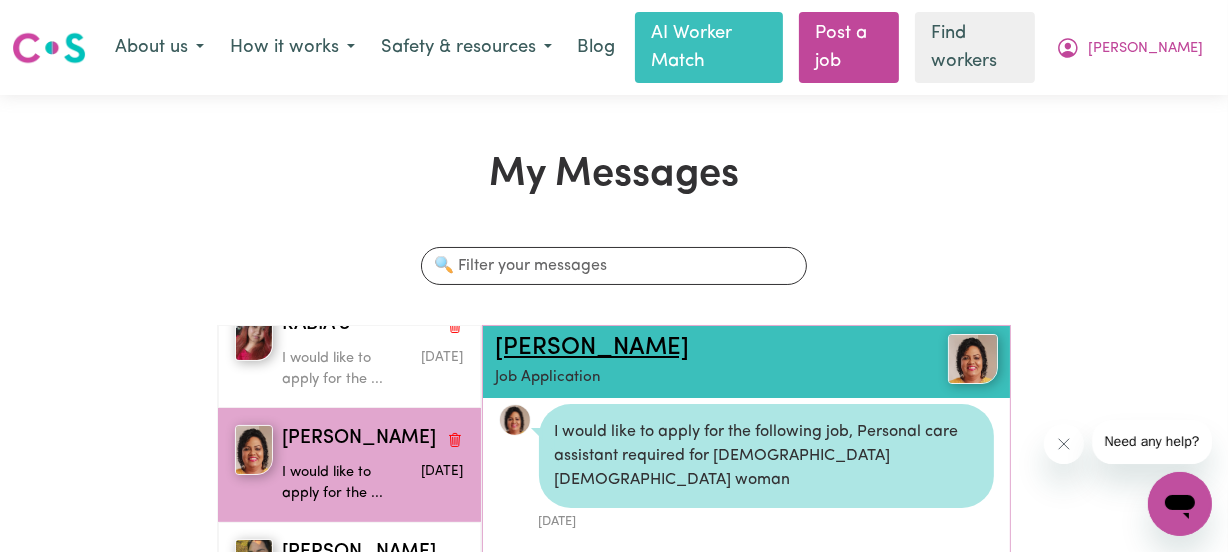 click on "[PERSON_NAME]" at bounding box center (592, 348) 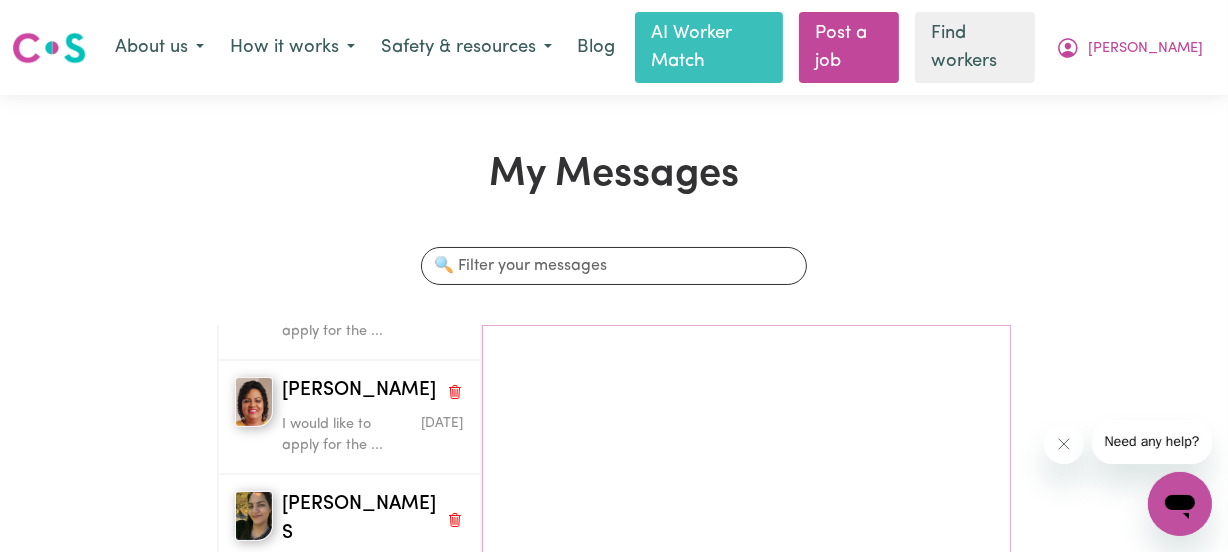 scroll, scrollTop: 236, scrollLeft: 0, axis: vertical 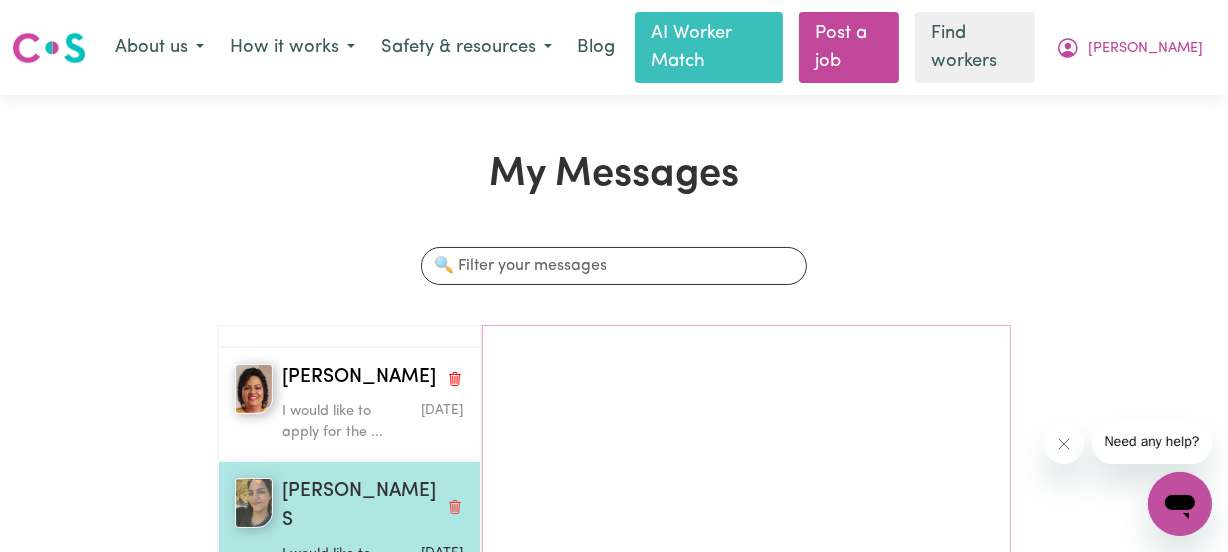 click on "[PERSON_NAME] S" at bounding box center [359, 507] 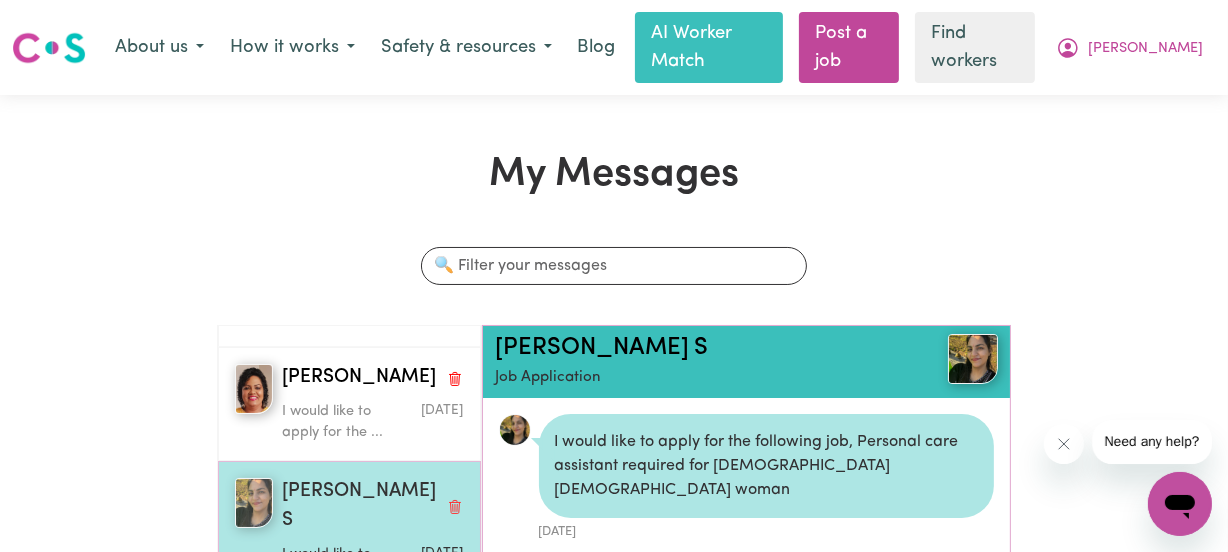 scroll, scrollTop: 10, scrollLeft: 0, axis: vertical 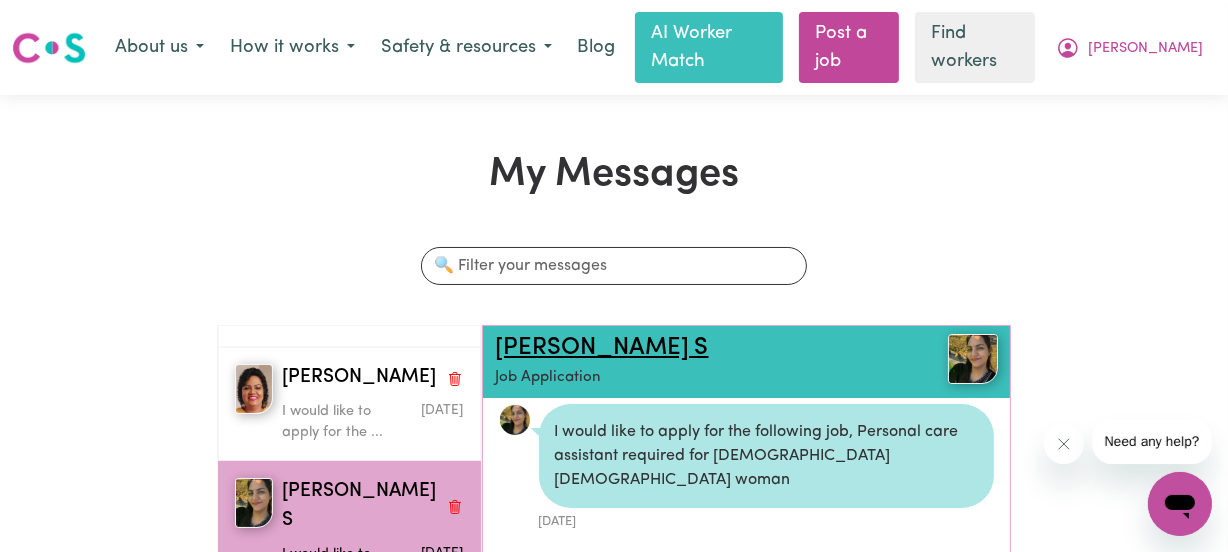 click on "[PERSON_NAME] S" at bounding box center [602, 348] 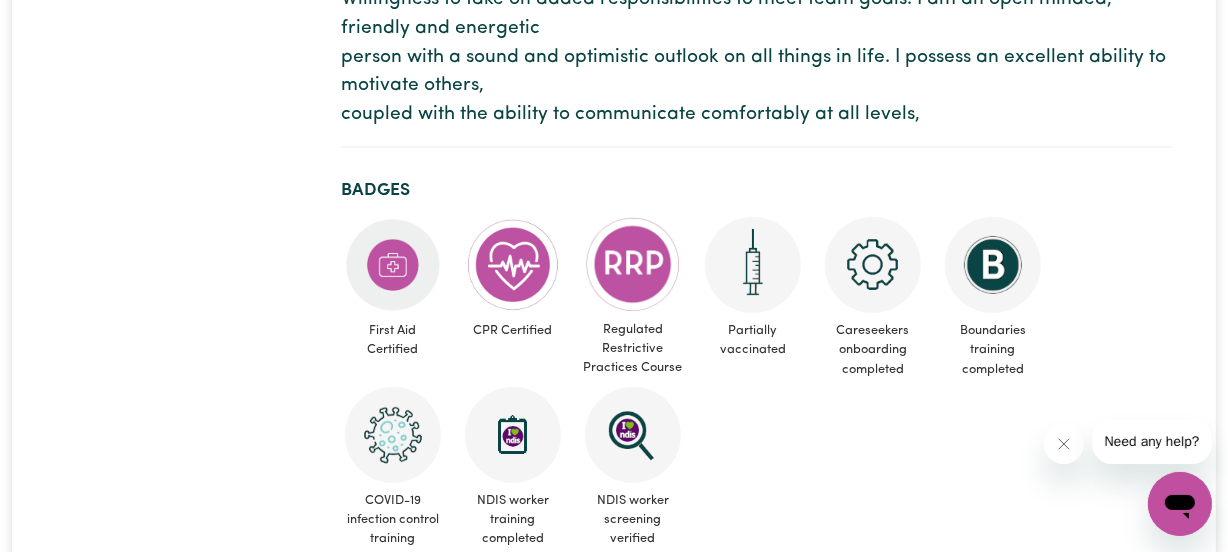 scroll, scrollTop: 0, scrollLeft: 0, axis: both 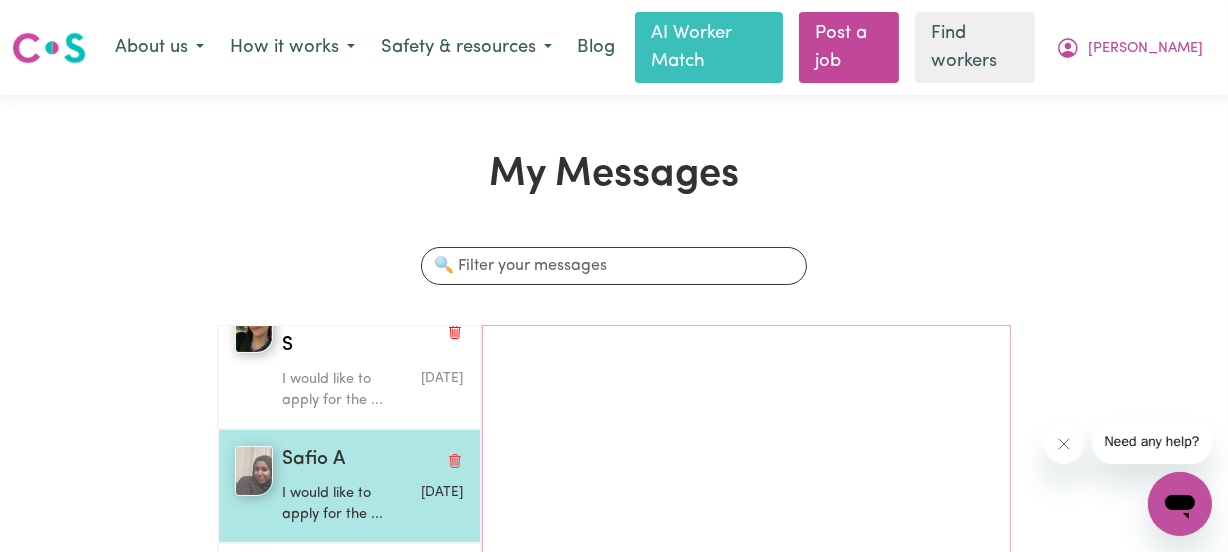 click on "Safio A" at bounding box center (313, 460) 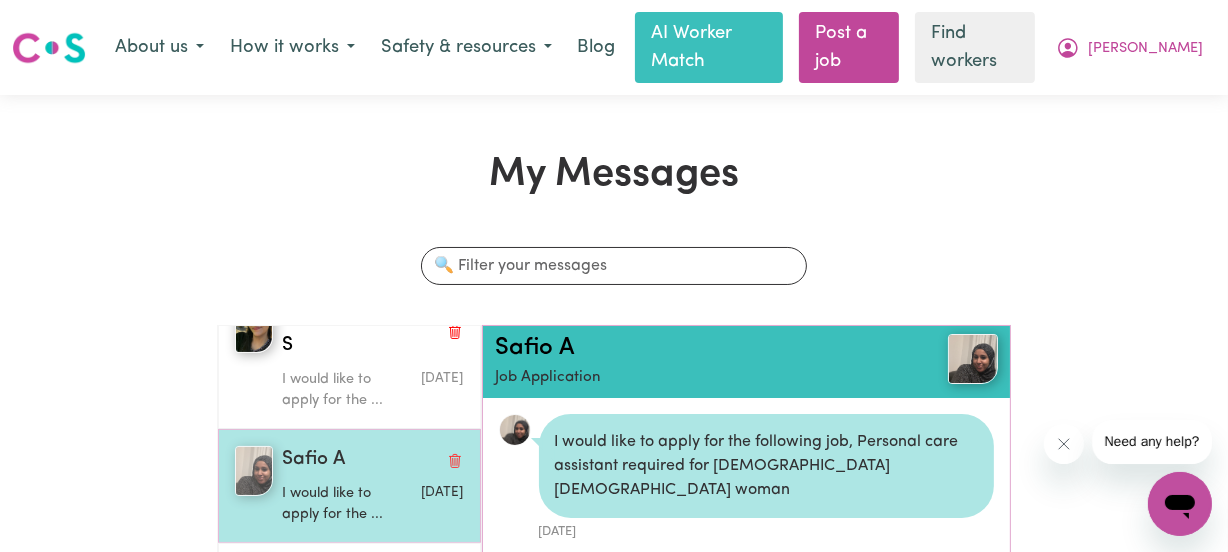 scroll, scrollTop: 10, scrollLeft: 0, axis: vertical 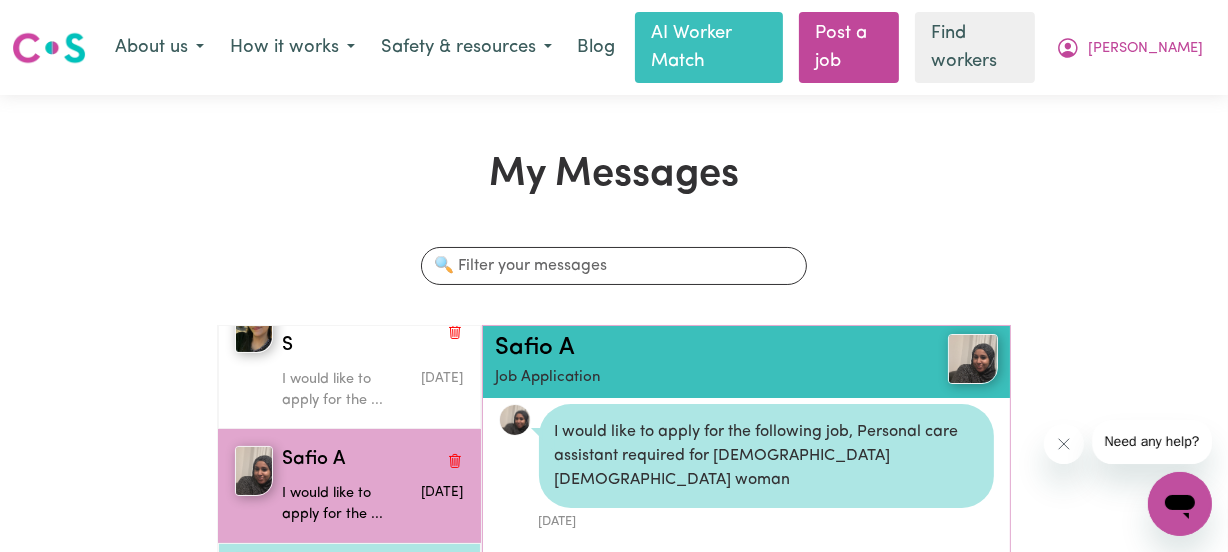 click on "[PERSON_NAME]  s" at bounding box center (359, 589) 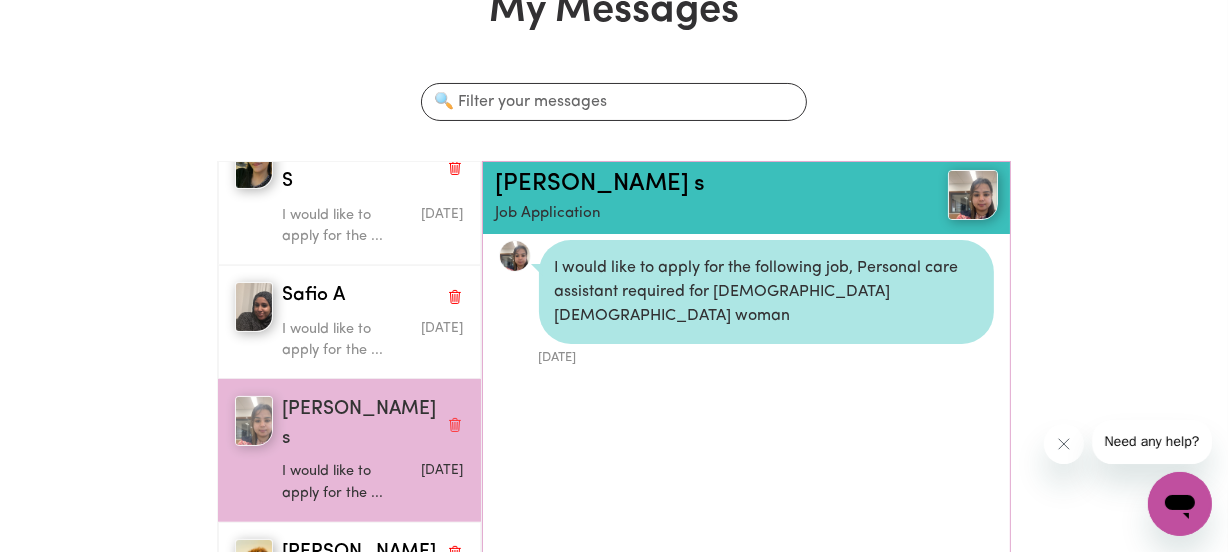 scroll, scrollTop: 206, scrollLeft: 0, axis: vertical 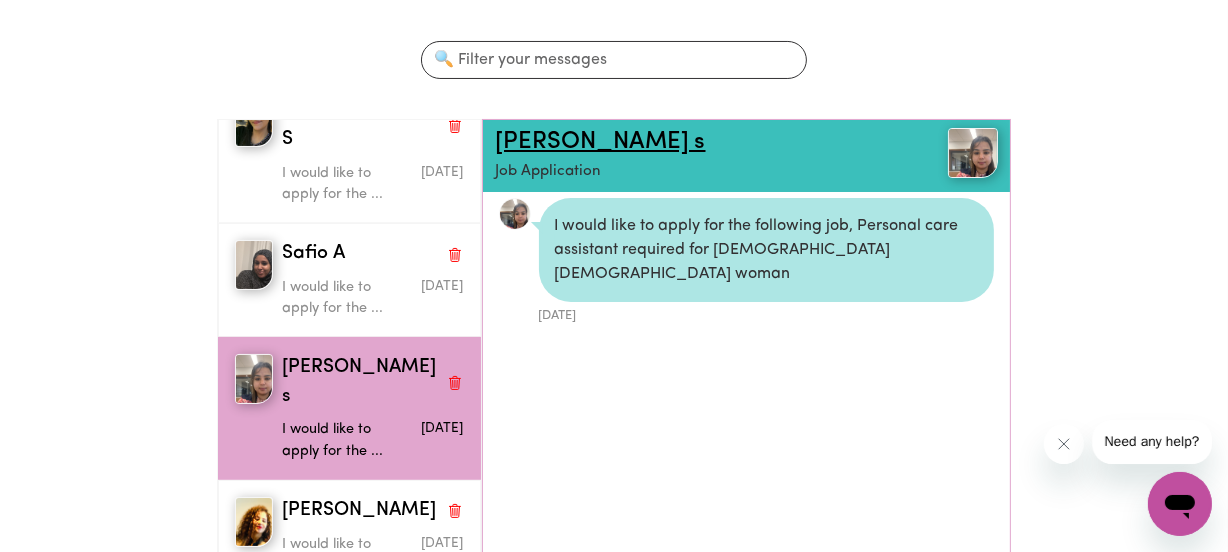 click on "[PERSON_NAME]  s" at bounding box center [600, 142] 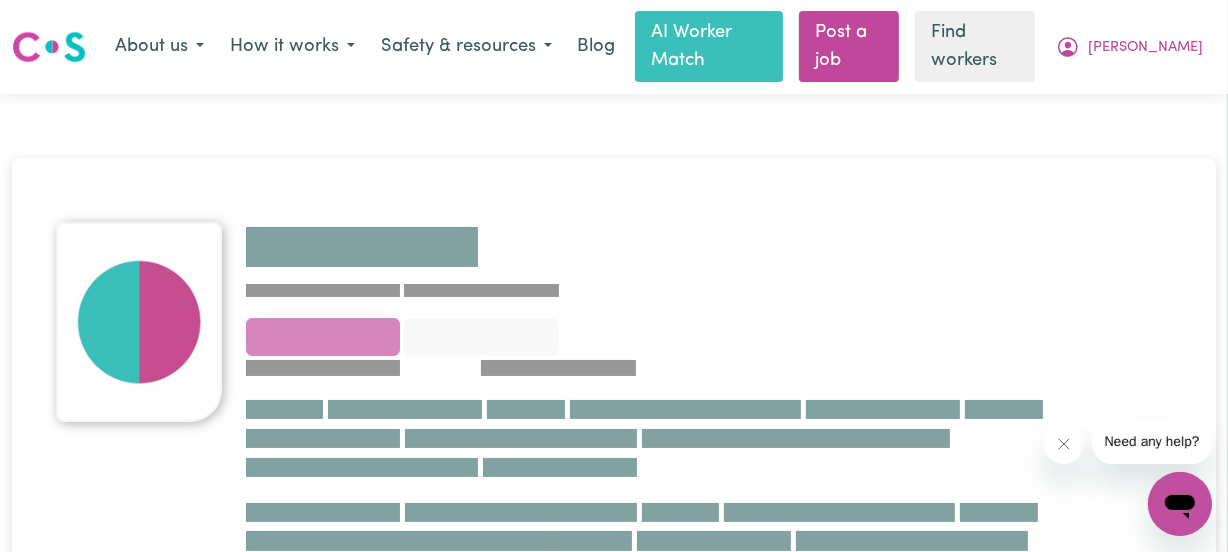 scroll, scrollTop: 0, scrollLeft: 0, axis: both 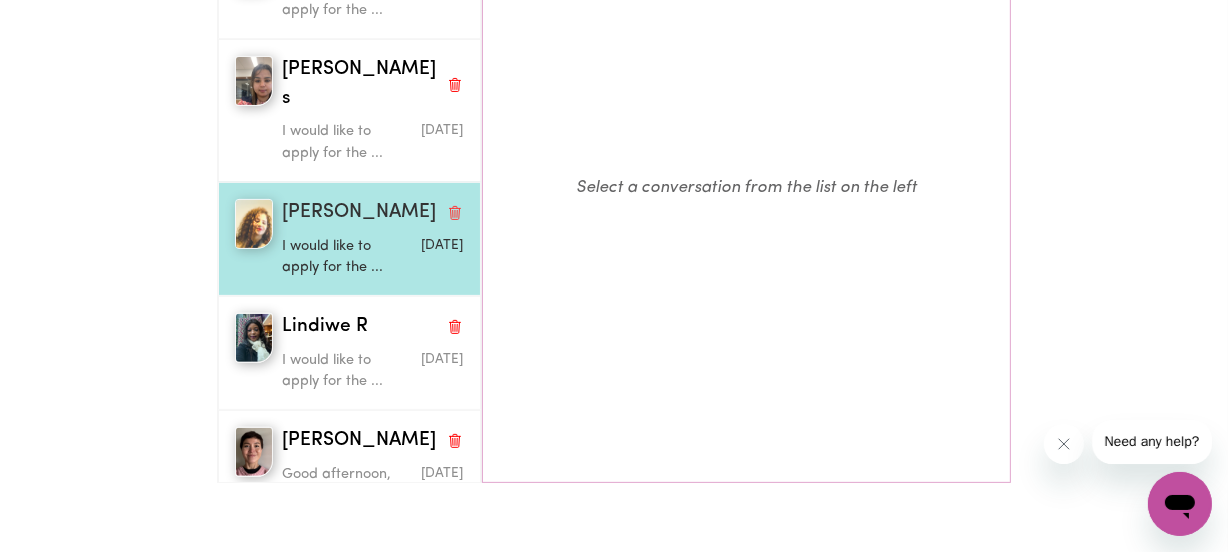 click on "[PERSON_NAME]" at bounding box center (359, 213) 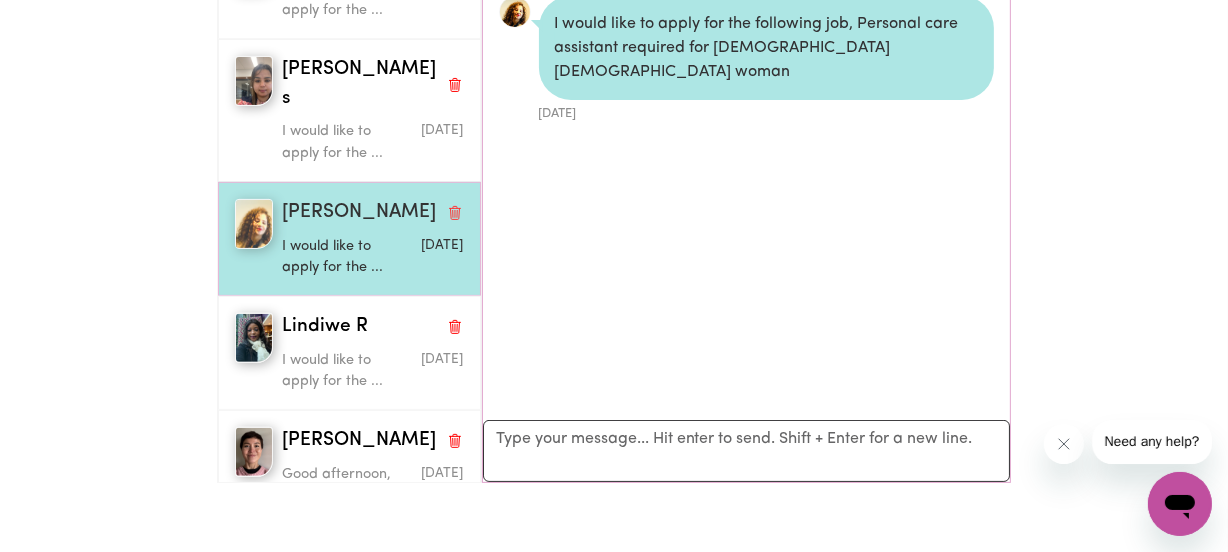 scroll, scrollTop: 10, scrollLeft: 0, axis: vertical 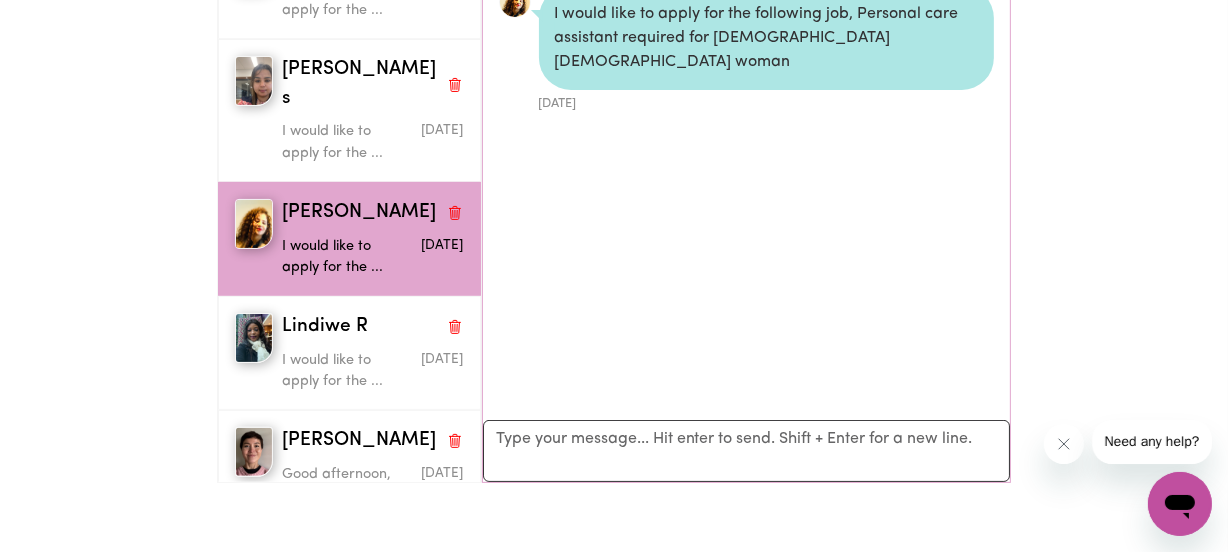 click on "I would like to apply for the following job, Personal care assistant required for [DEMOGRAPHIC_DATA] [DEMOGRAPHIC_DATA] woman [DATE]" at bounding box center (747, 188) 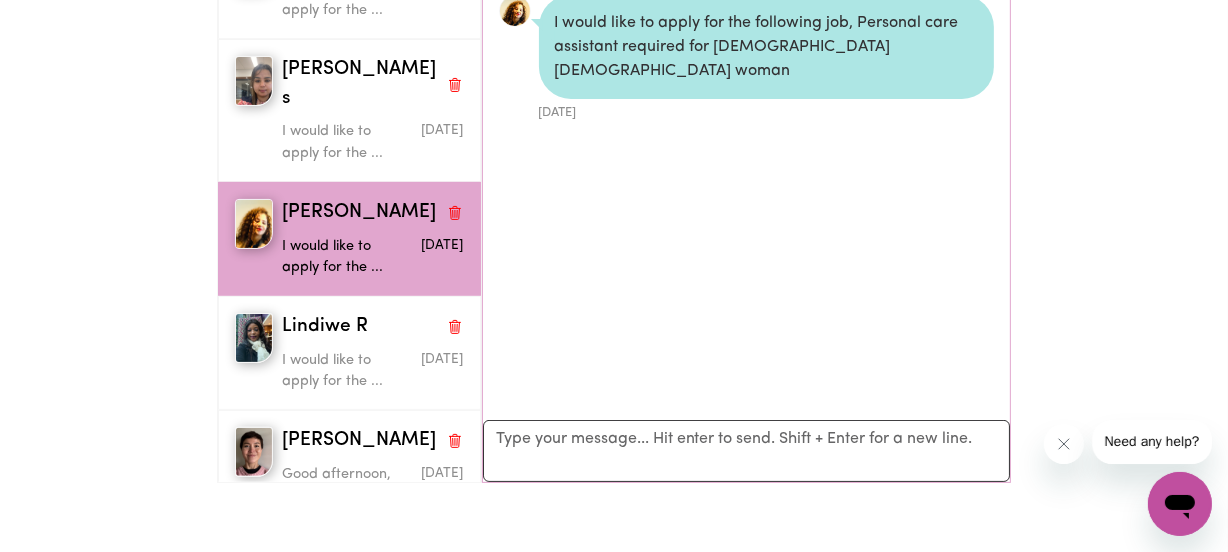scroll, scrollTop: 0, scrollLeft: 0, axis: both 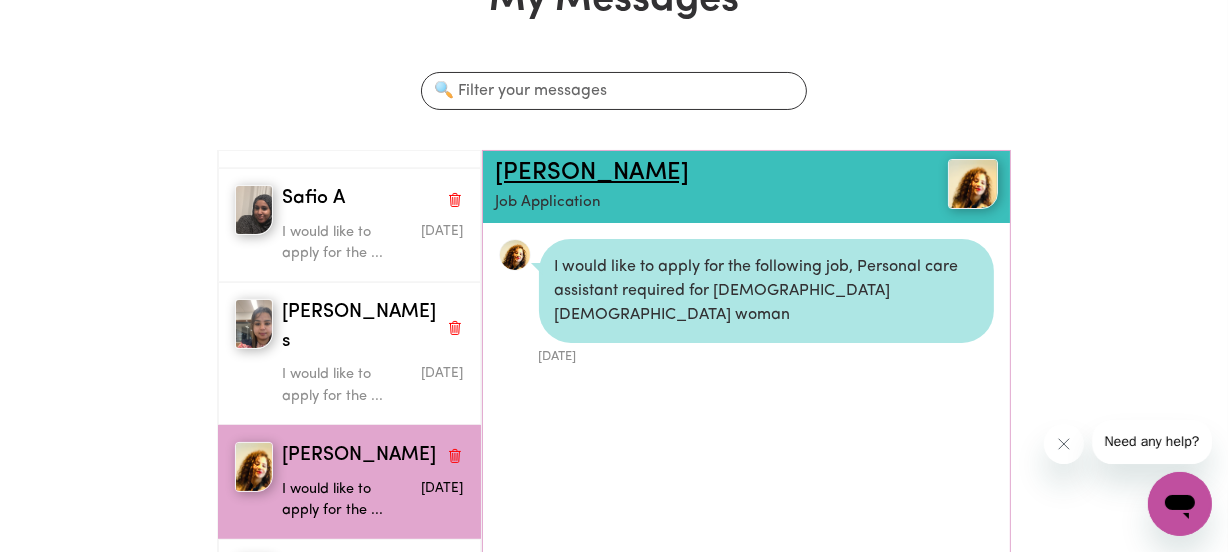 click on "[PERSON_NAME]" at bounding box center (592, 173) 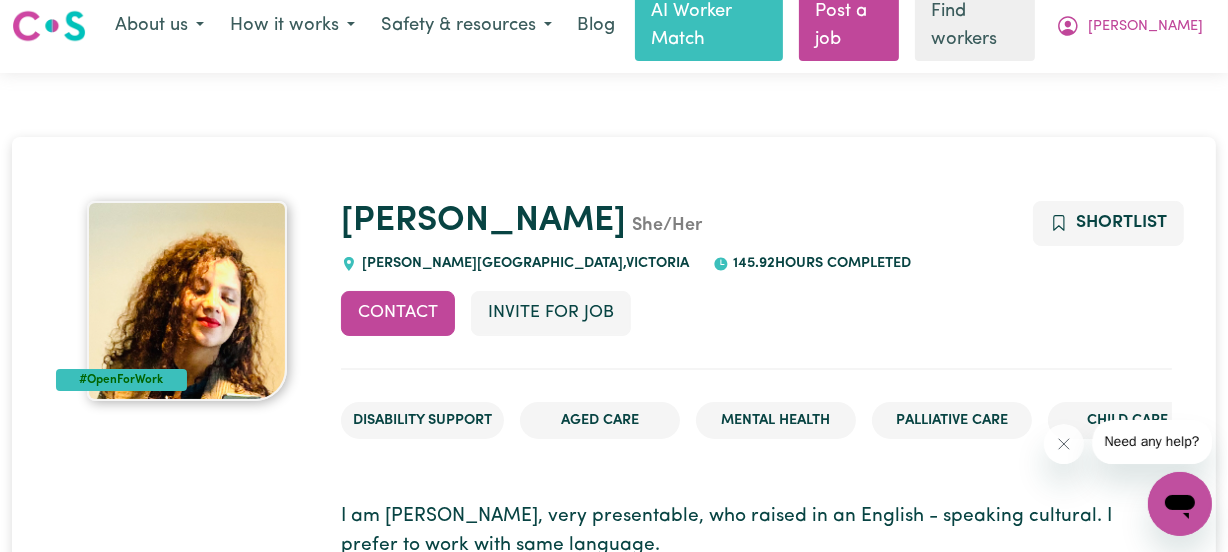 scroll, scrollTop: 0, scrollLeft: 0, axis: both 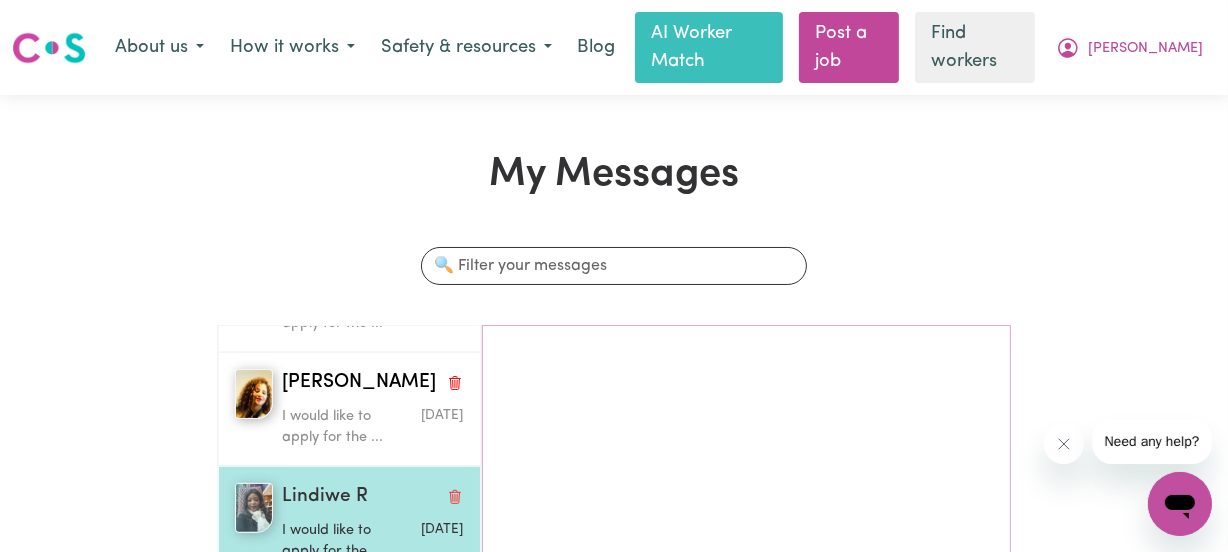 click on "Lindiwe R" at bounding box center [325, 497] 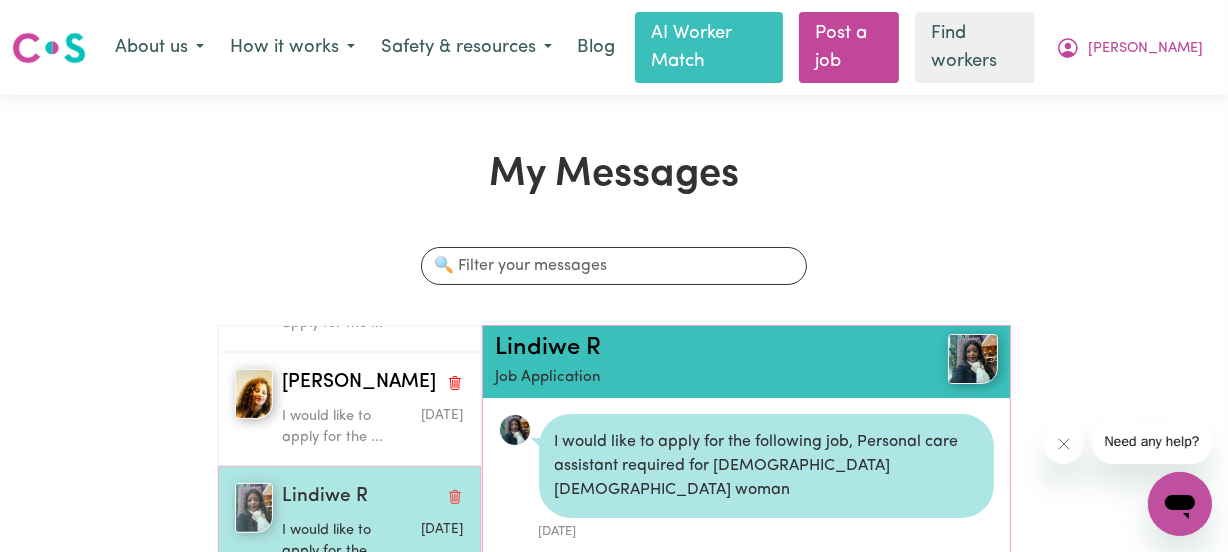 scroll, scrollTop: 10, scrollLeft: 0, axis: vertical 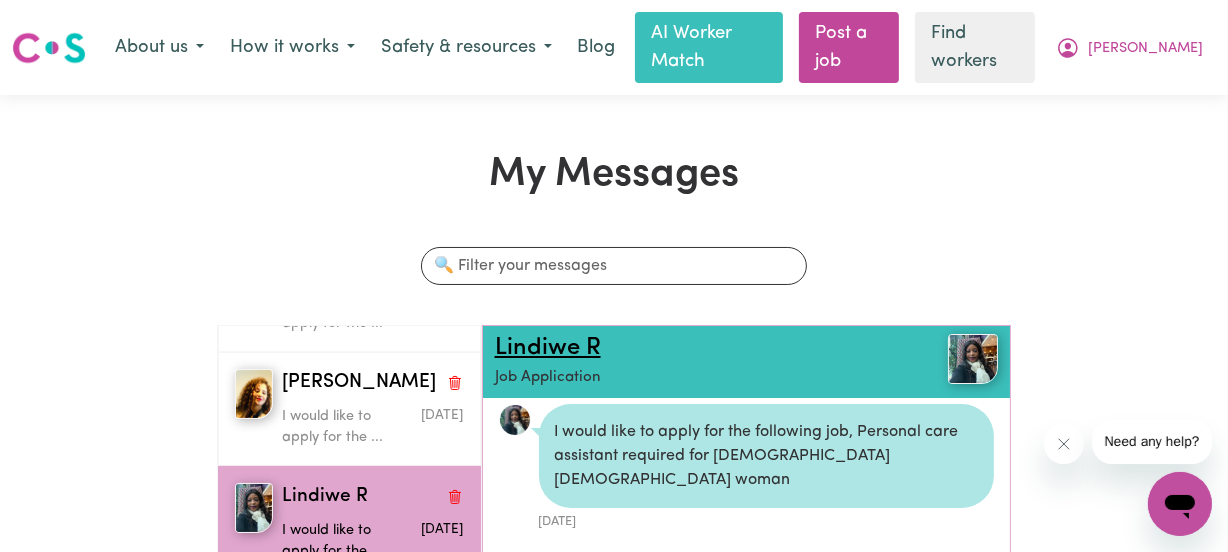 click on "Lindiwe R" at bounding box center (548, 348) 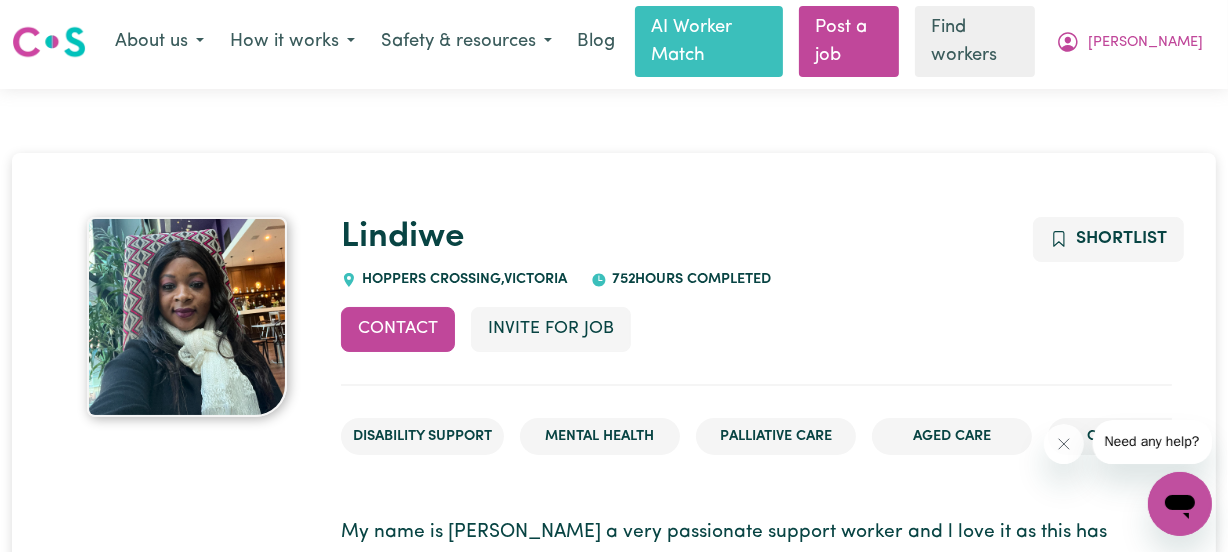 scroll, scrollTop: 0, scrollLeft: 0, axis: both 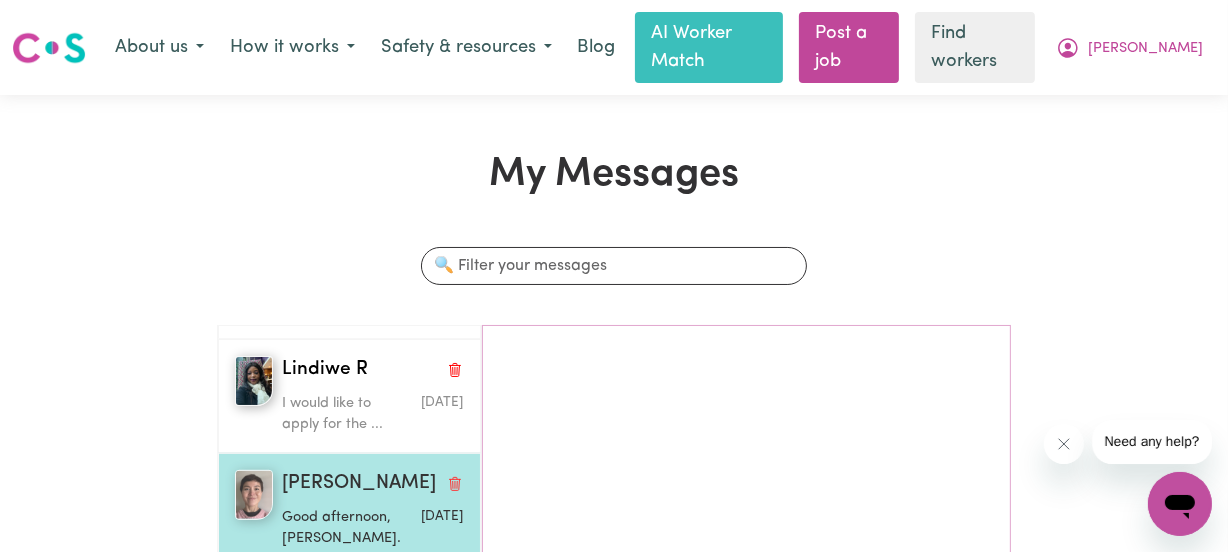 click on "[PERSON_NAME]" at bounding box center [359, 484] 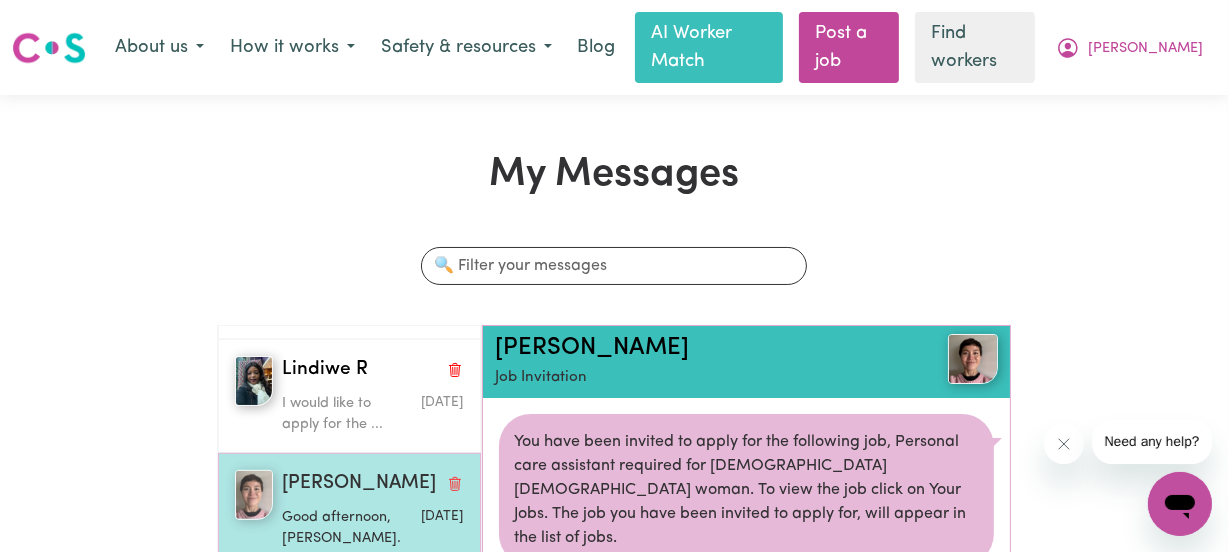 scroll, scrollTop: 330, scrollLeft: 0, axis: vertical 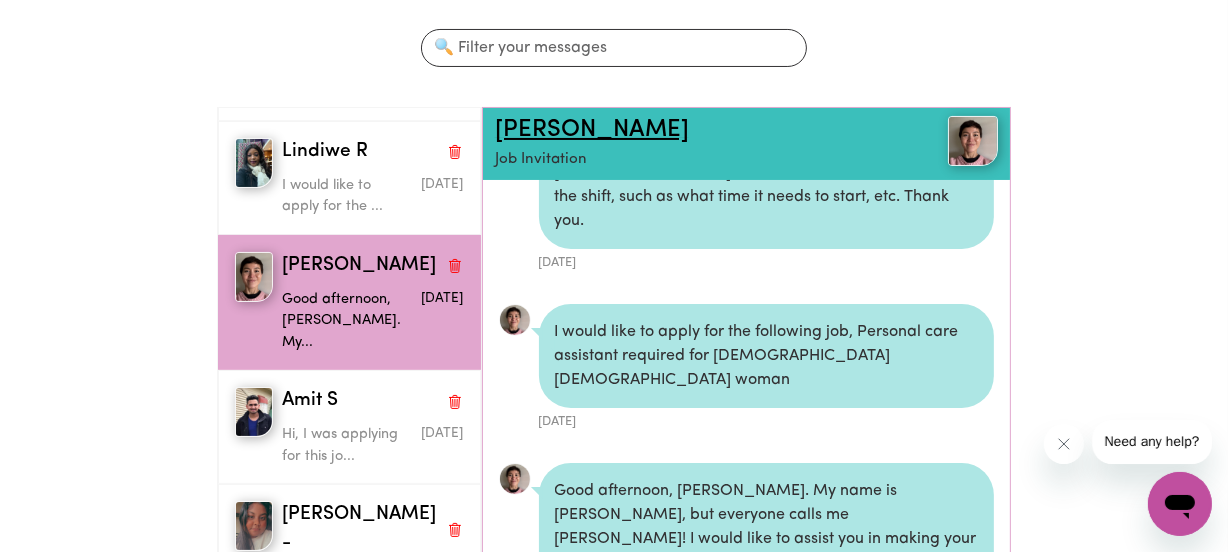 click on "[PERSON_NAME]" at bounding box center (592, 130) 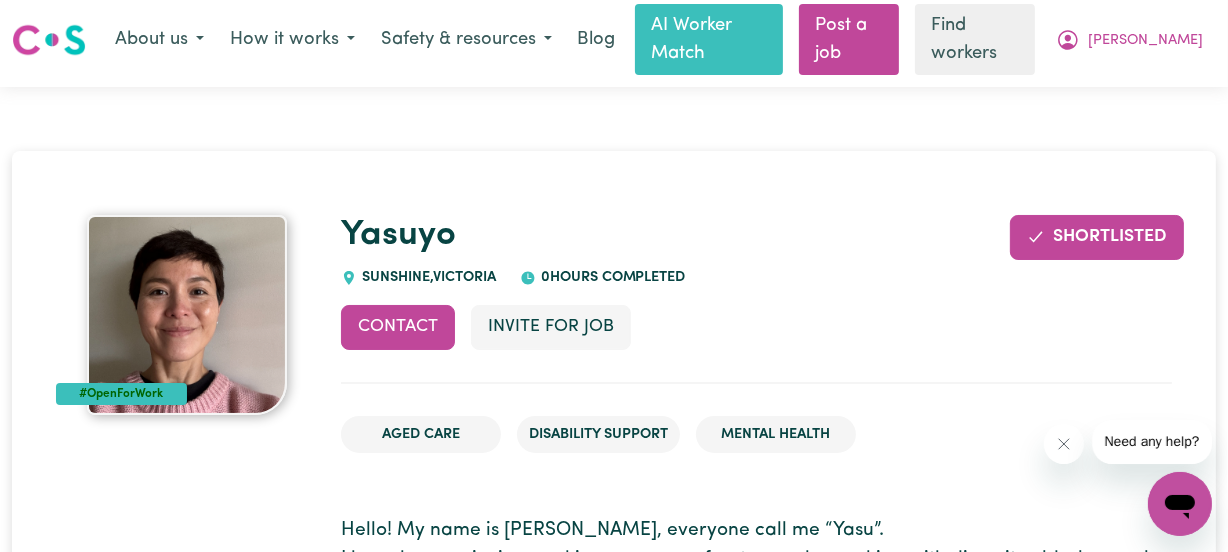 scroll, scrollTop: 0, scrollLeft: 0, axis: both 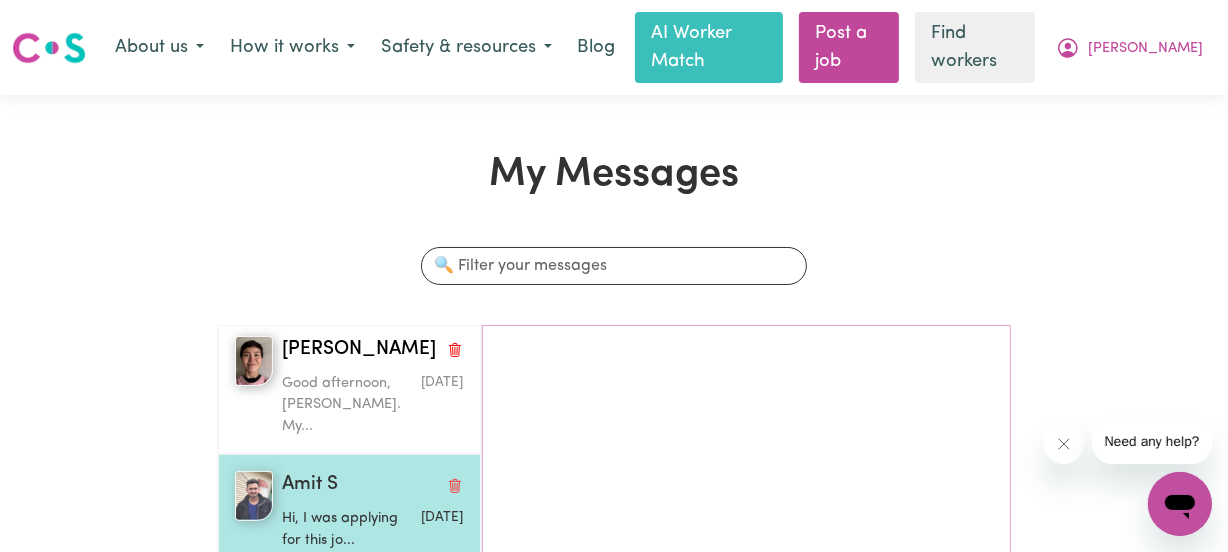 click on "Amit S" at bounding box center (310, 485) 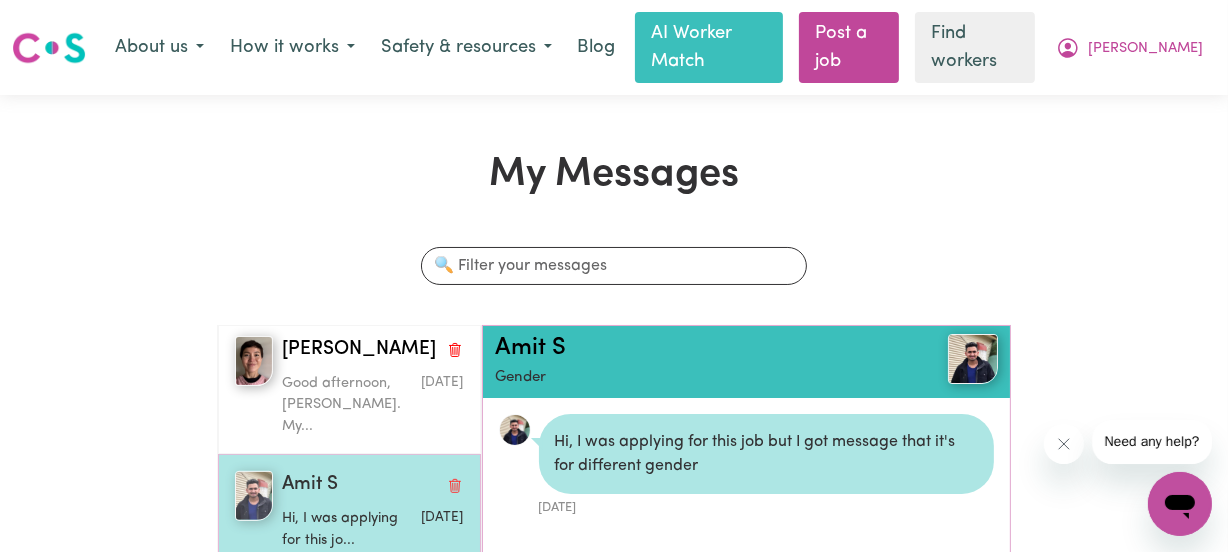 scroll, scrollTop: 10, scrollLeft: 0, axis: vertical 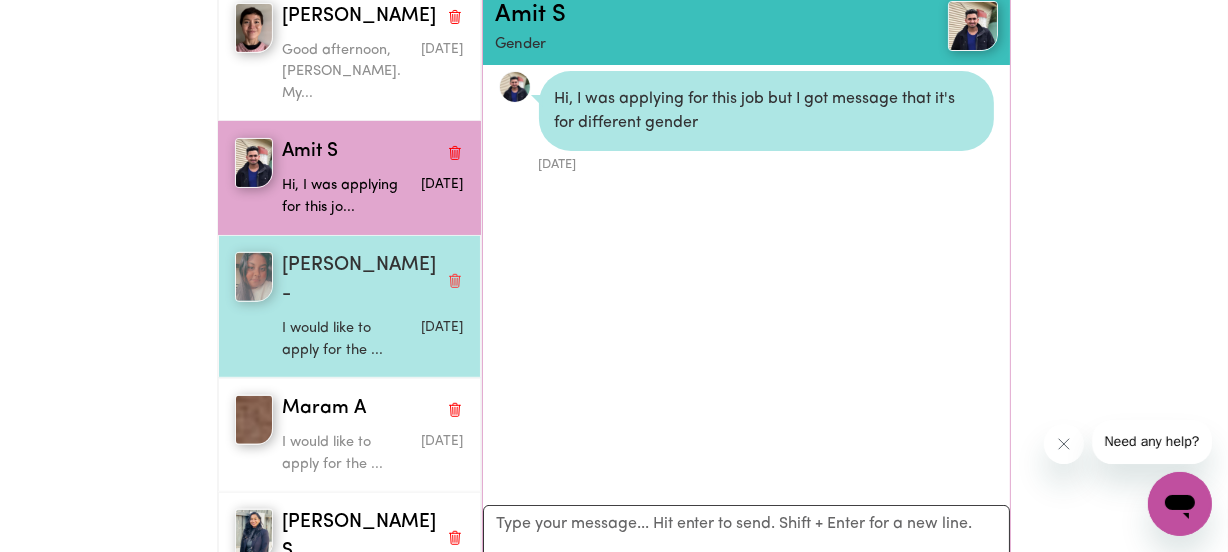 click on "[PERSON_NAME] -" at bounding box center (359, 281) 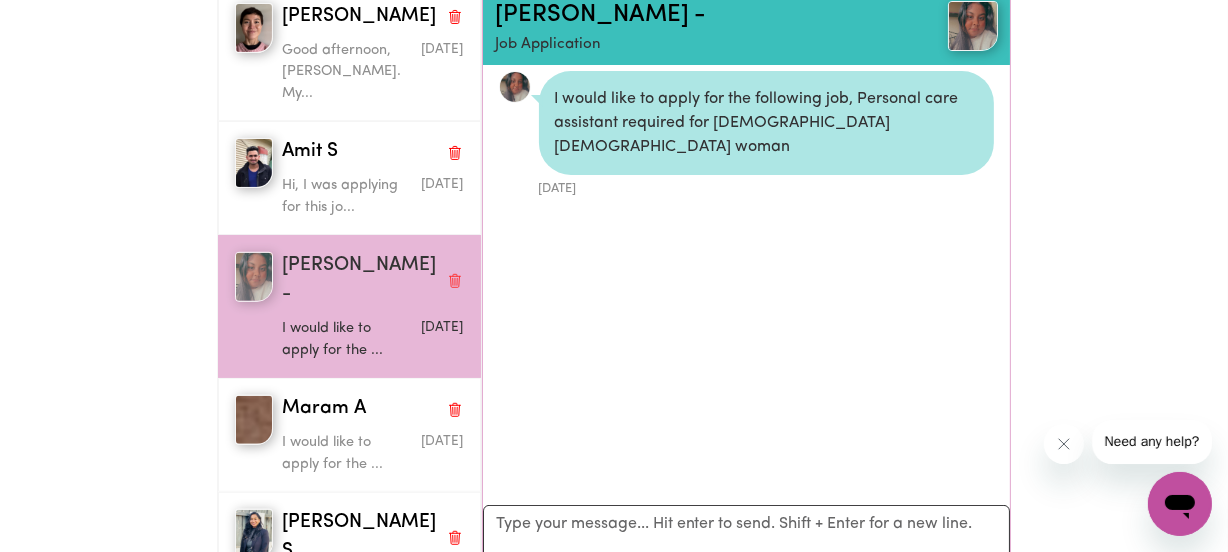 scroll, scrollTop: 0, scrollLeft: 0, axis: both 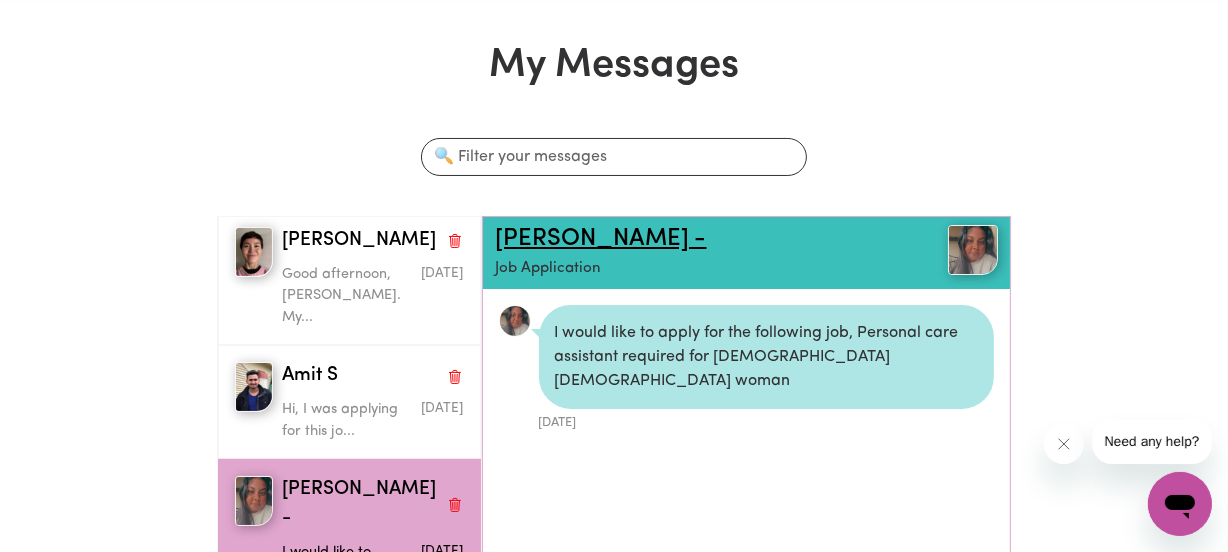 click on "[PERSON_NAME] -" at bounding box center [601, 239] 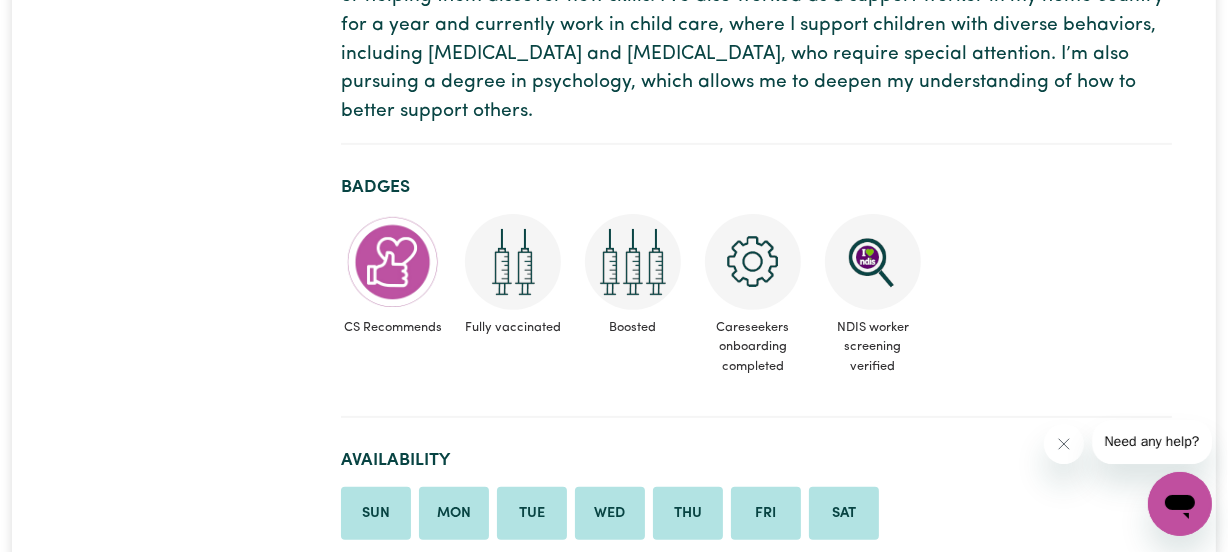 scroll, scrollTop: 0, scrollLeft: 0, axis: both 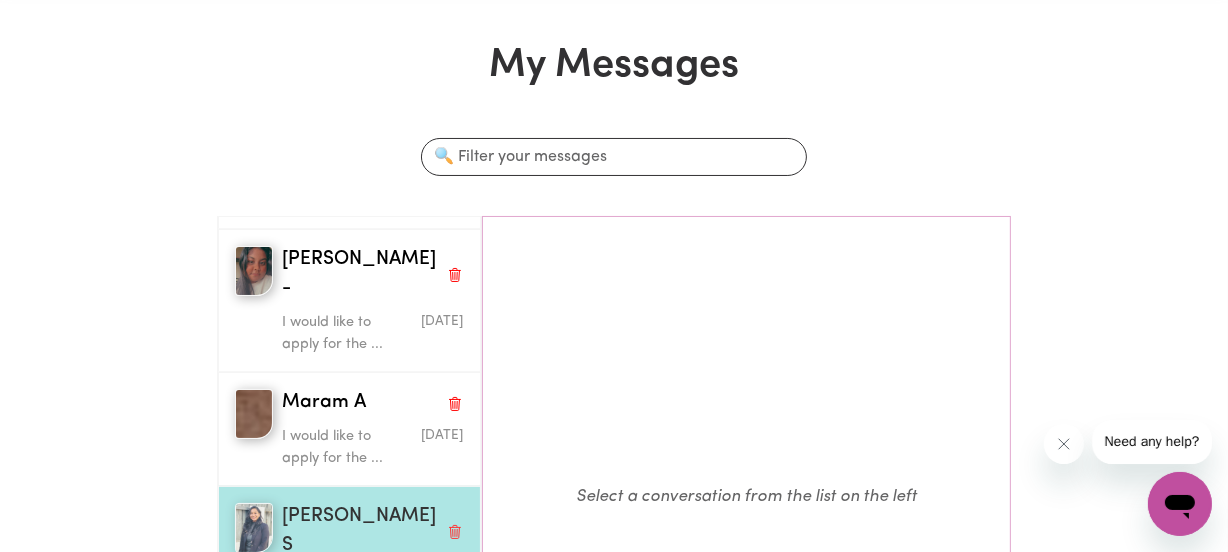 click on "[PERSON_NAME] S" at bounding box center (359, 532) 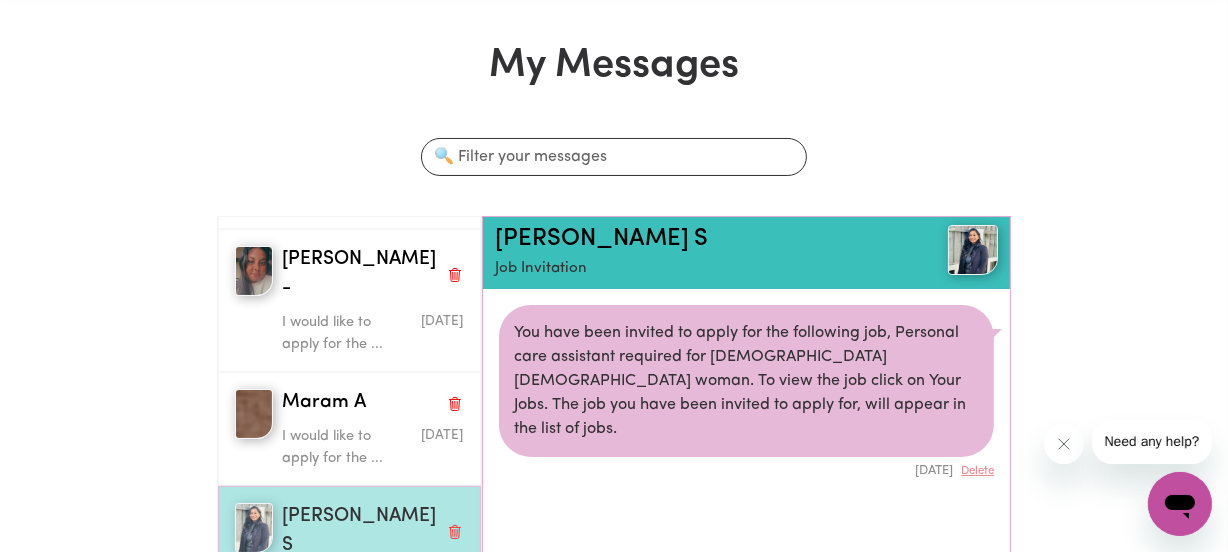 scroll, scrollTop: 10, scrollLeft: 0, axis: vertical 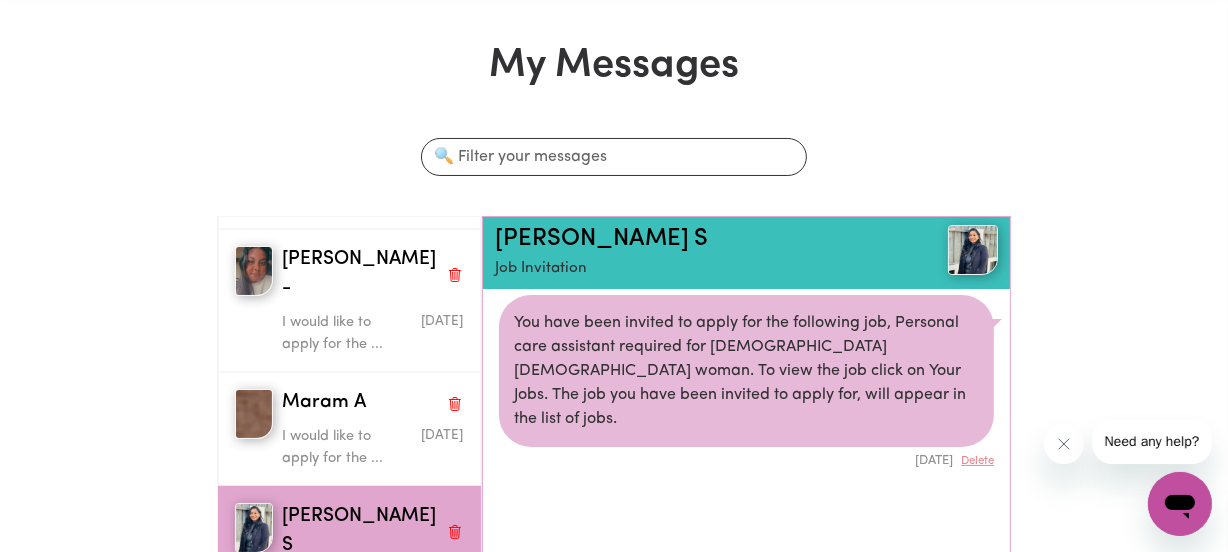click on "You have been invited to apply for the following job,  Personal care assistant required for [DEMOGRAPHIC_DATA] [DEMOGRAPHIC_DATA] woman. To view the job click on Your Jobs. The job you have been invited to apply for, will appear in the list of jobs." at bounding box center (747, 371) 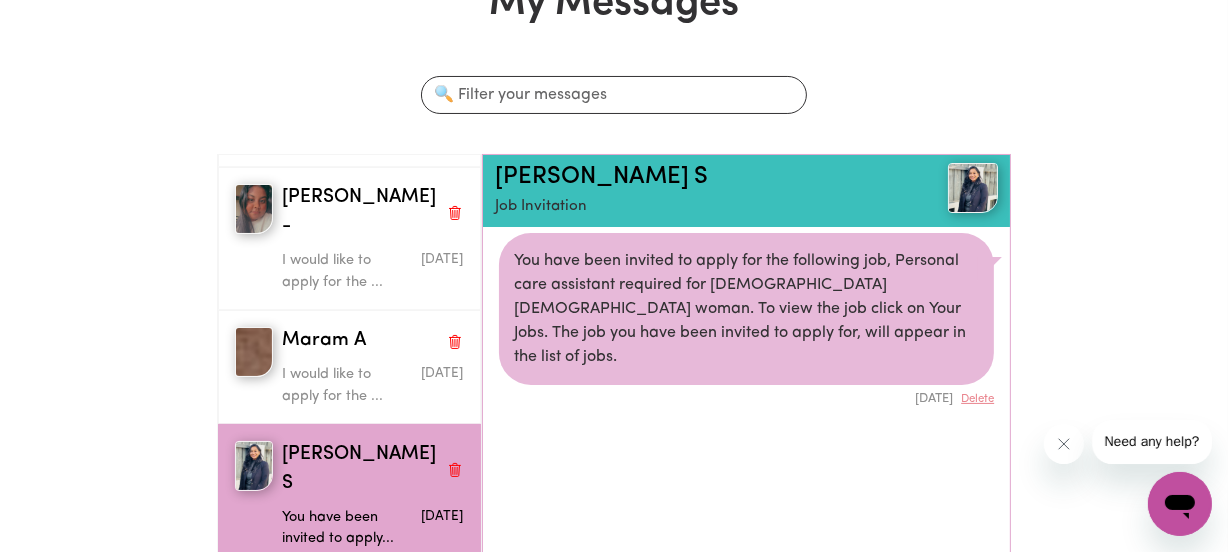 scroll, scrollTop: 175, scrollLeft: 0, axis: vertical 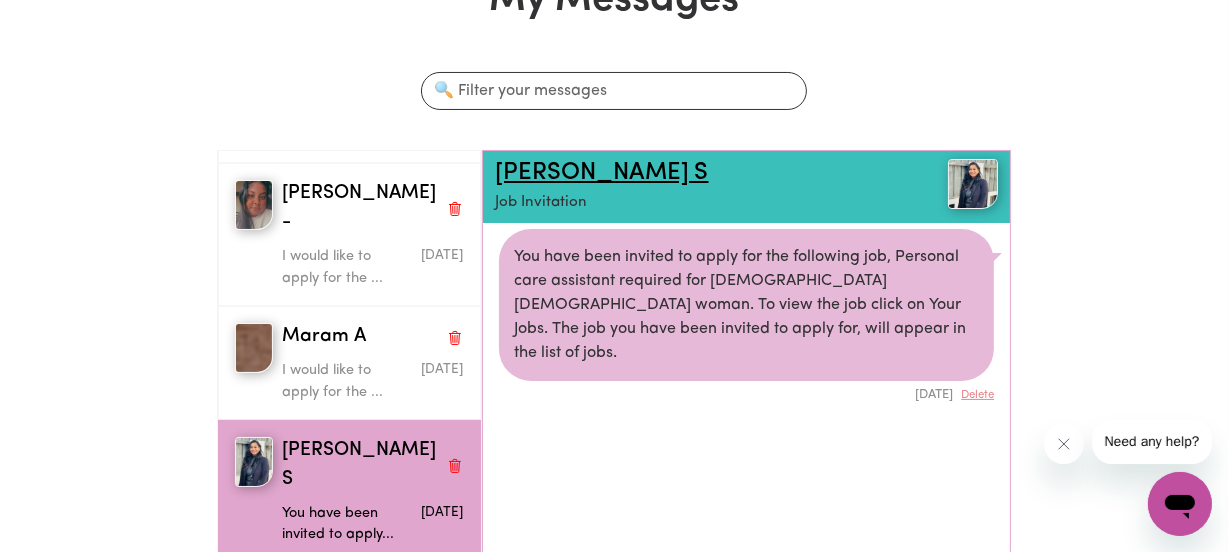 click on "[PERSON_NAME] S" at bounding box center (602, 173) 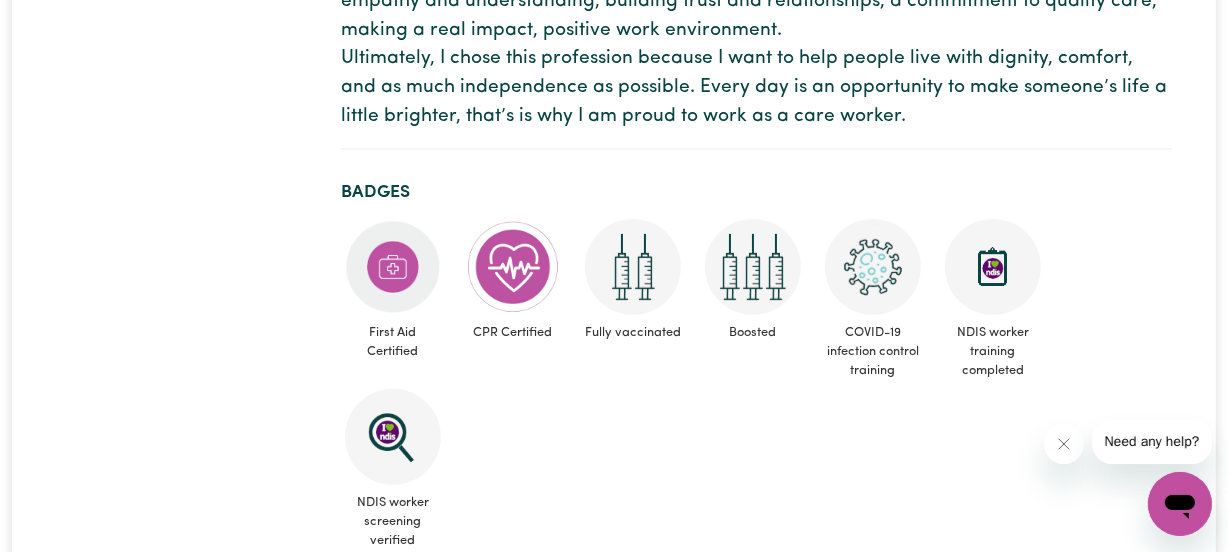 scroll, scrollTop: 0, scrollLeft: 0, axis: both 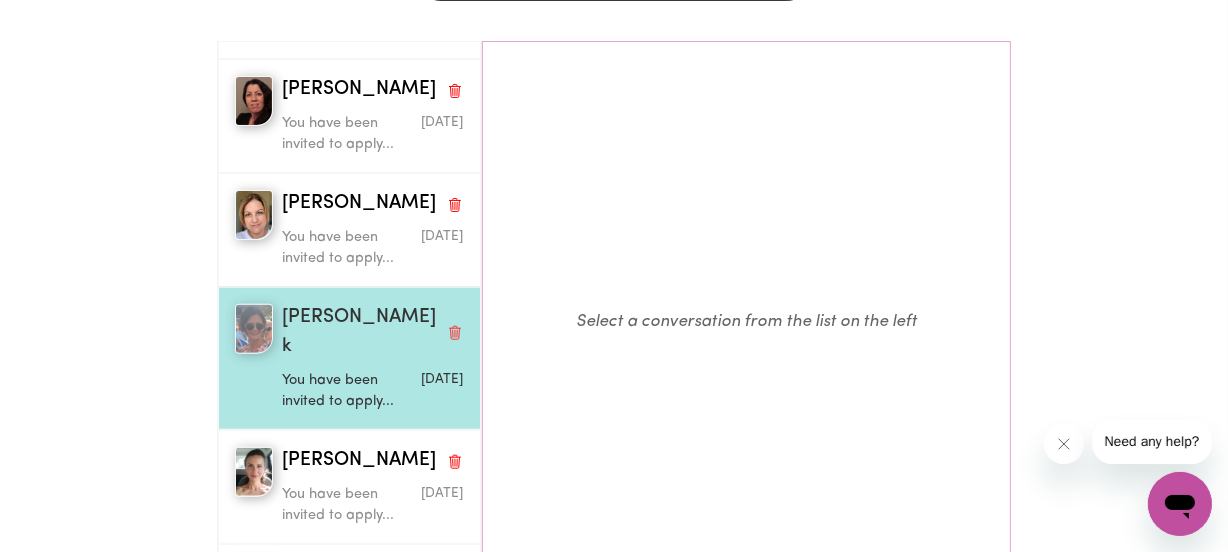 click on "[PERSON_NAME] k" at bounding box center [359, 333] 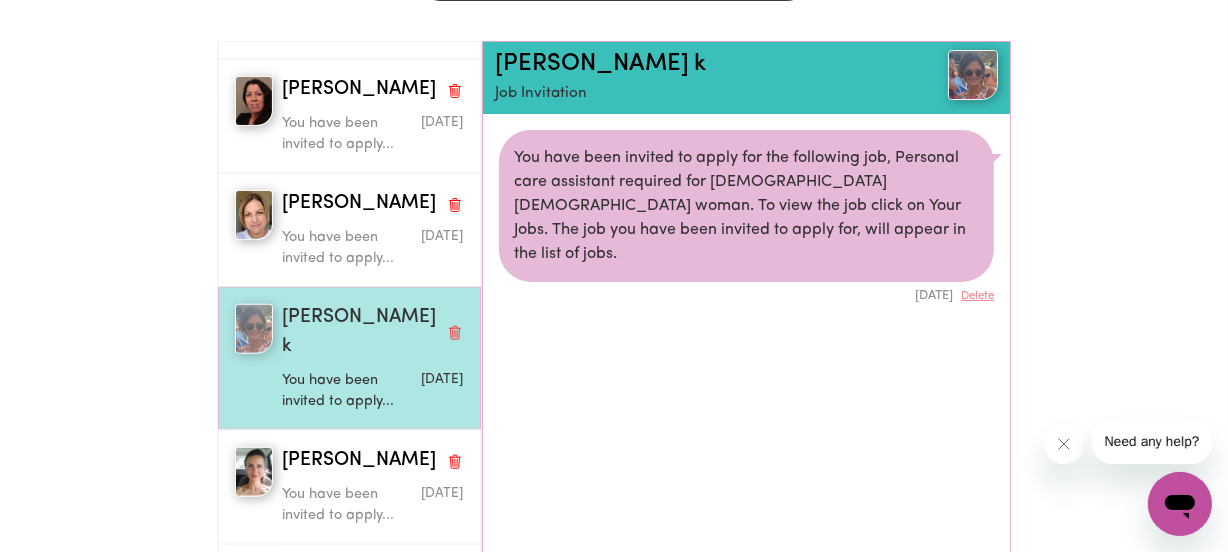 scroll, scrollTop: 10, scrollLeft: 0, axis: vertical 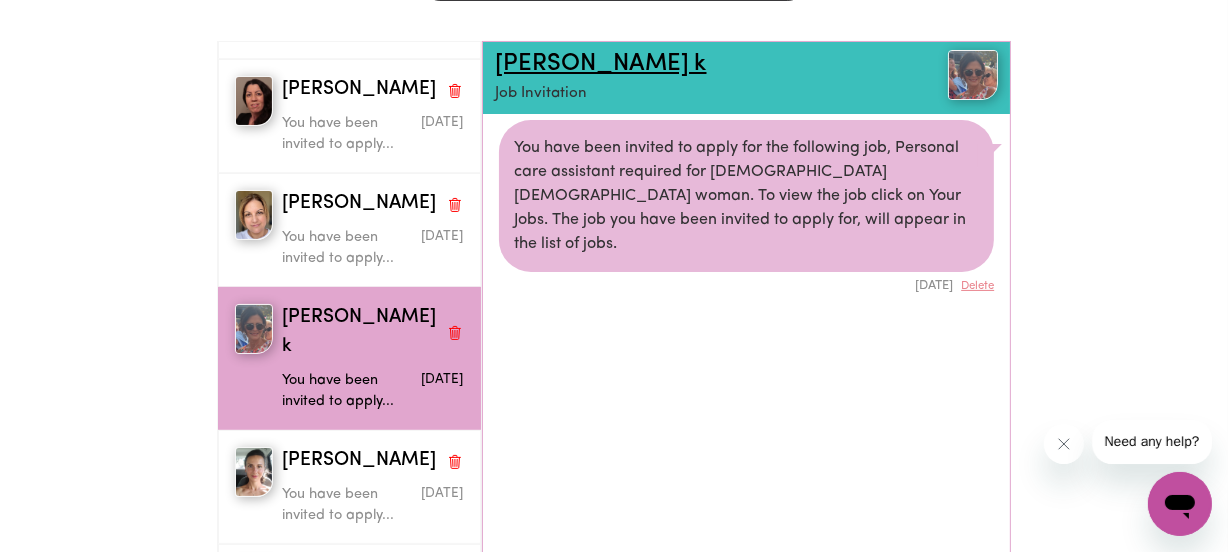 click on "[PERSON_NAME] k" at bounding box center [601, 64] 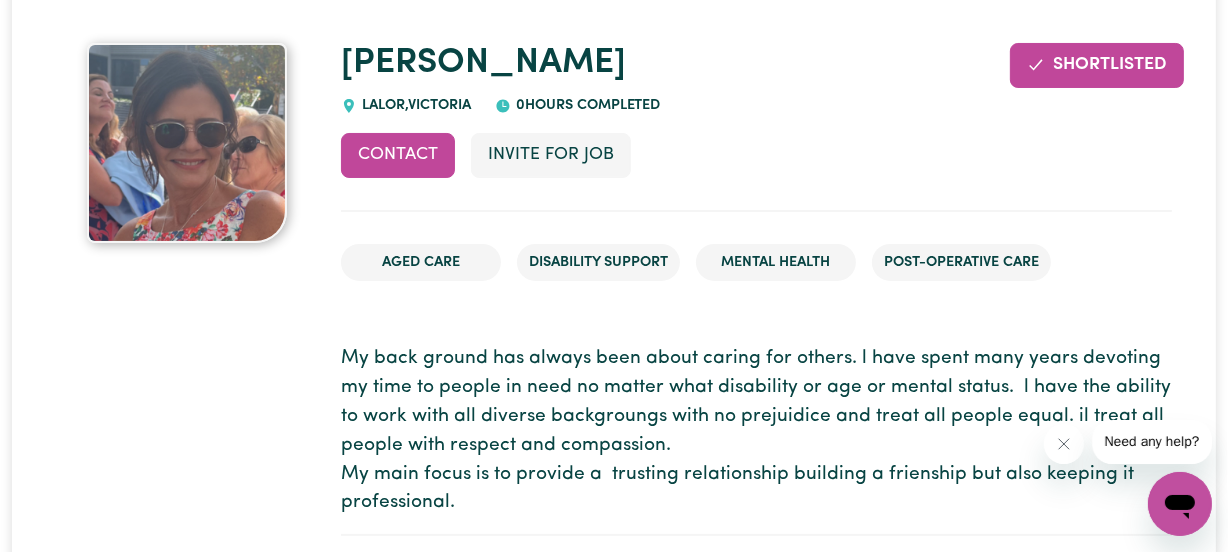 scroll, scrollTop: 0, scrollLeft: 0, axis: both 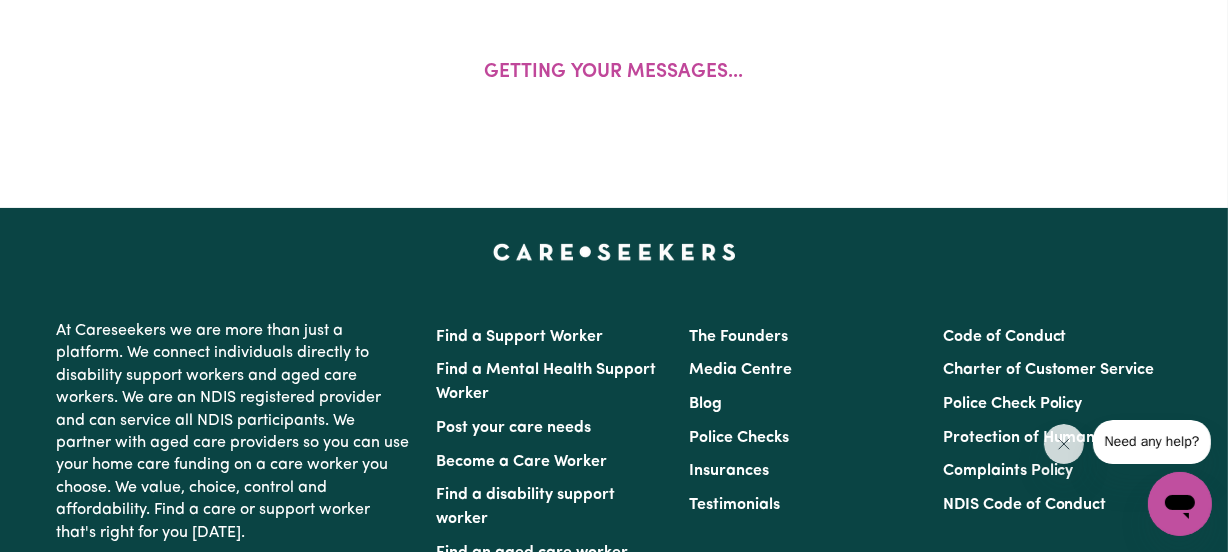 click on "At Careseekers we are more than just a platform. We connect individuals directly to disability support workers and aged care workers. We are an NDIS registered provider and can service all NDIS participants. We partner with aged care providers so you can use your home care funding on a care worker you choose. We value, choice, control and affordability. Find a care or support worker that's right for you [DATE]." at bounding box center (234, 432) 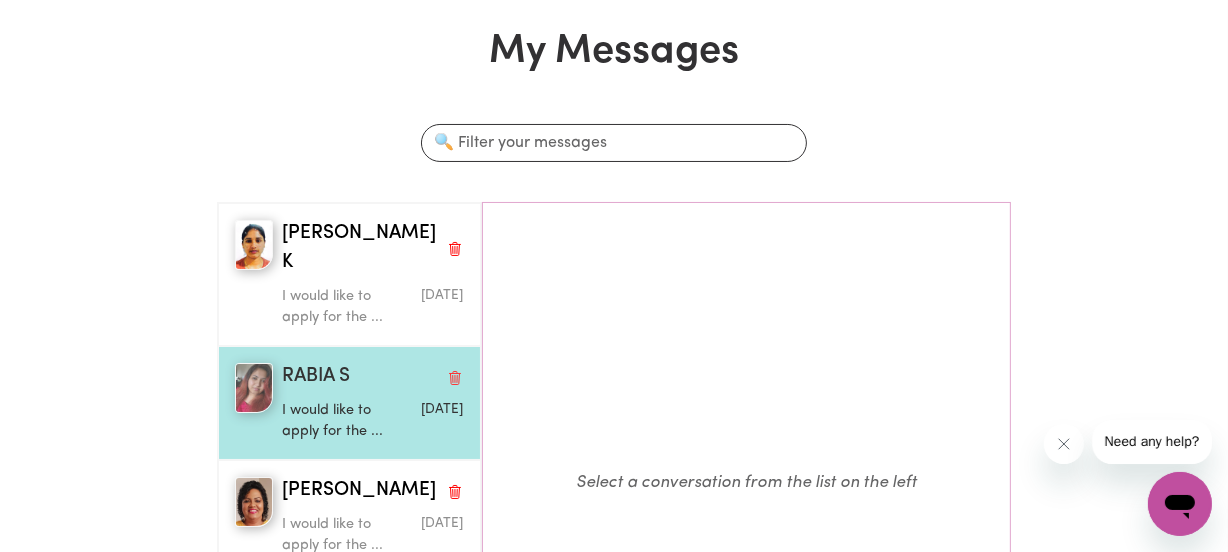 scroll, scrollTop: 0, scrollLeft: 0, axis: both 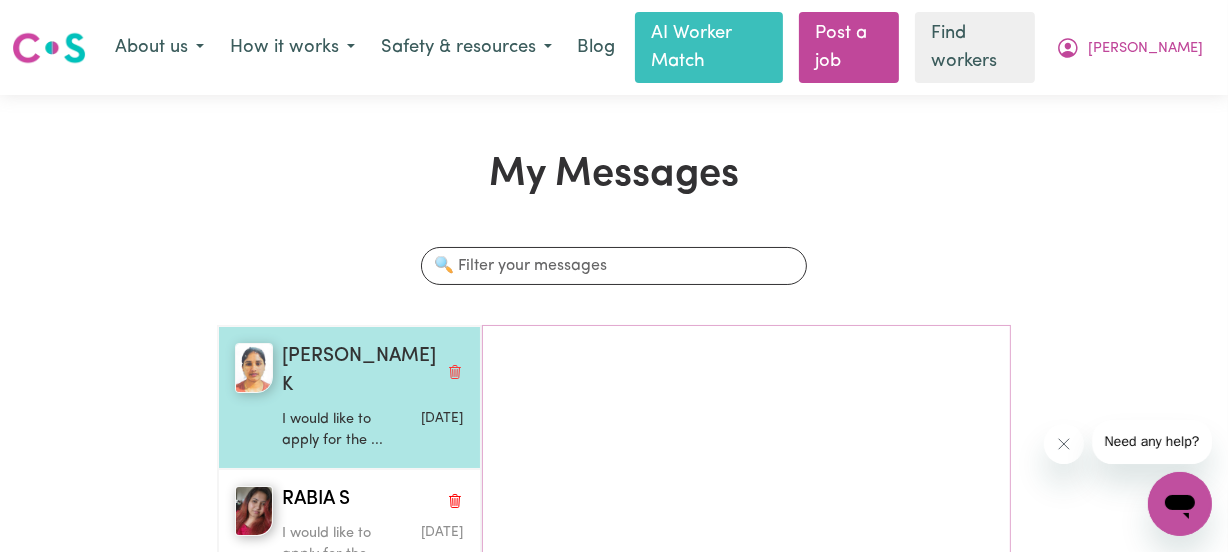 click on "[PERSON_NAME] K" at bounding box center [359, 372] 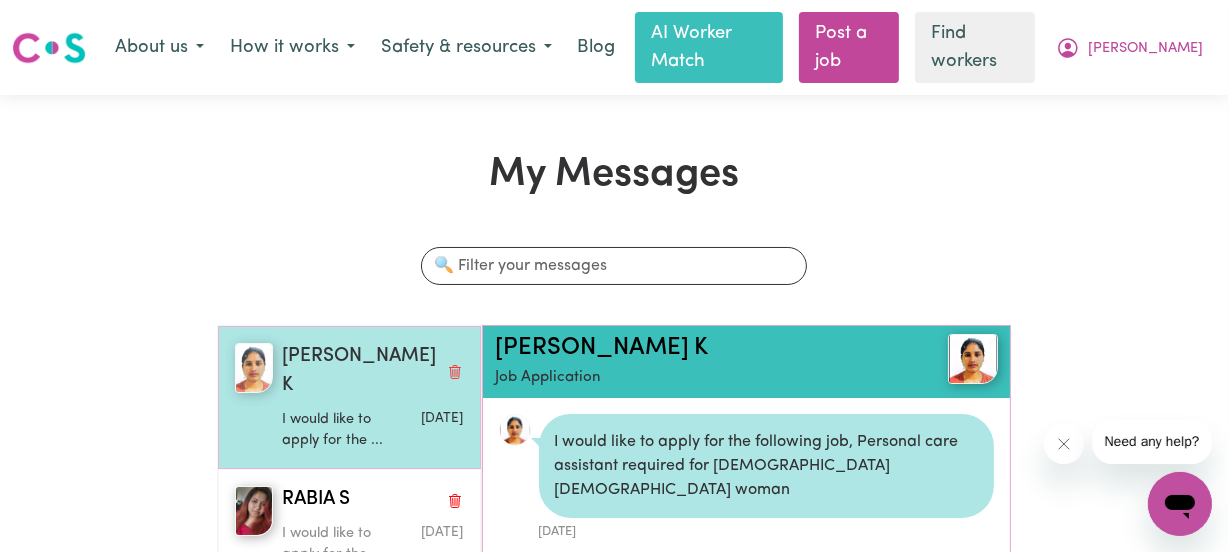 scroll, scrollTop: 10, scrollLeft: 0, axis: vertical 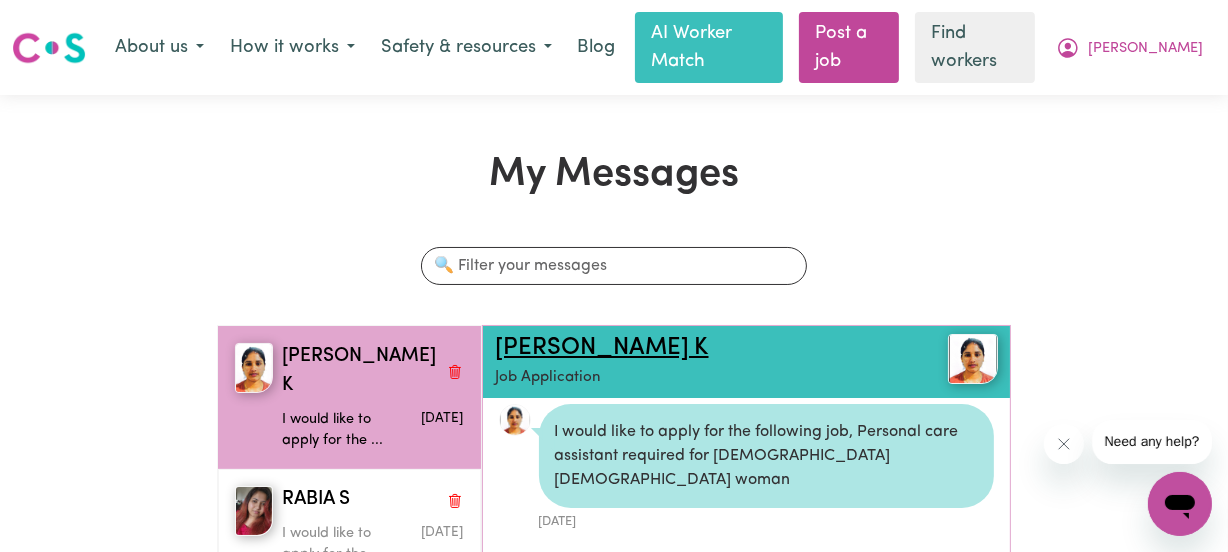 click on "[PERSON_NAME] K" at bounding box center [602, 348] 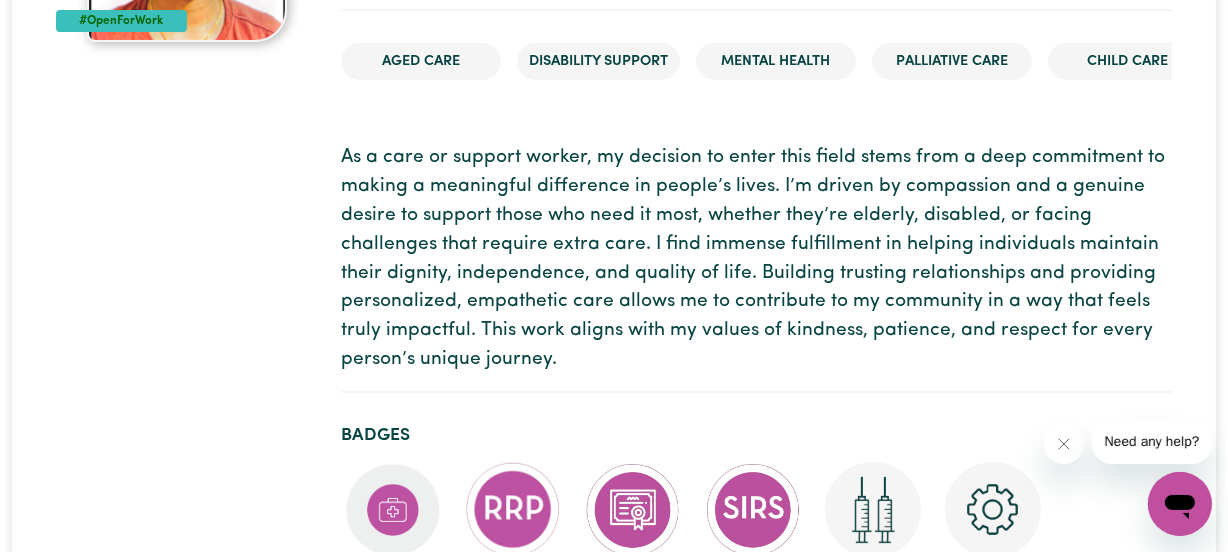 scroll, scrollTop: 375, scrollLeft: 0, axis: vertical 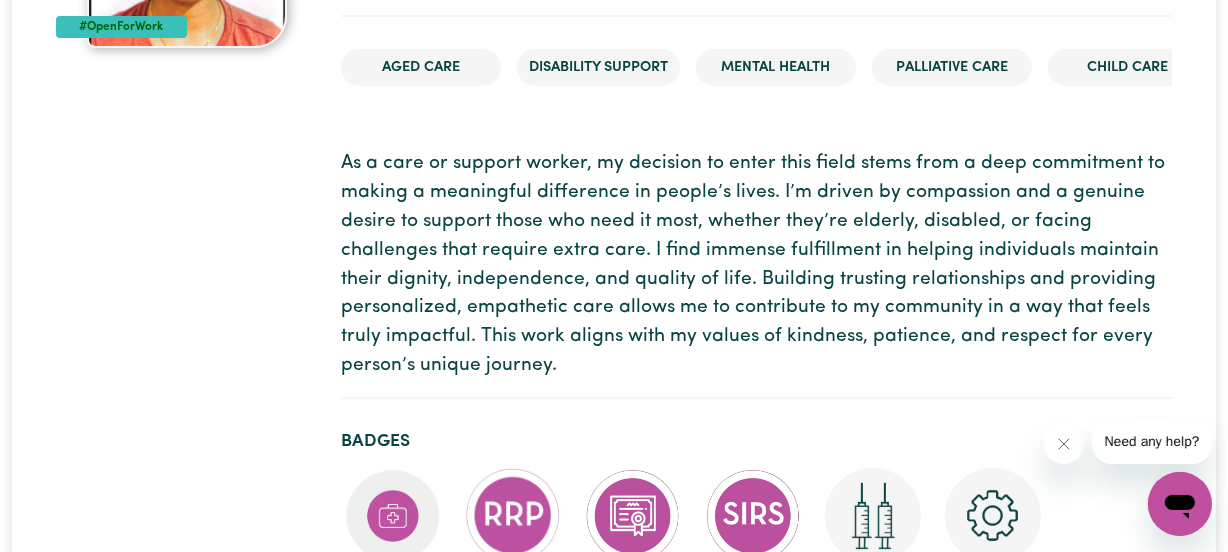 click on "As a care or support worker, my decision to enter this field stems from a deep commitment to making a meaningful difference in people’s lives. I’m driven by compassion and a genuine desire to support those who need it most, whether they’re elderly, disabled, or facing challenges that require extra care. I find immense fulfillment in helping individuals maintain their dignity, independence, and quality of life. Building trusting relationships and providing personalized, empathetic care allows me to contribute to my community in a way that feels truly impactful. This work aligns with my values of kindness, patience, and respect for every person’s unique journey." at bounding box center [756, 265] 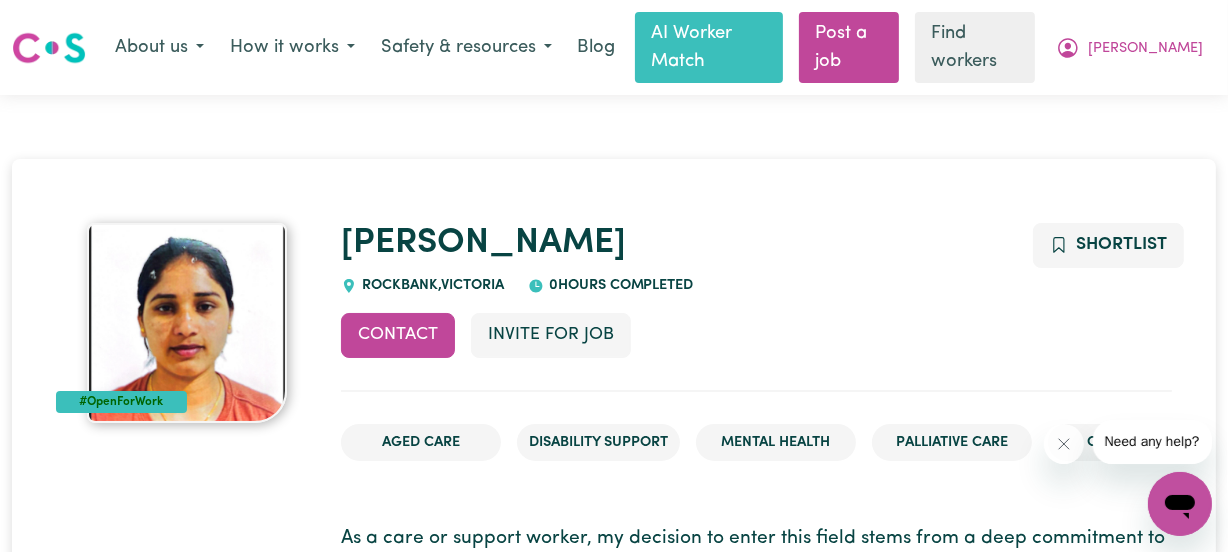 scroll, scrollTop: 0, scrollLeft: 0, axis: both 